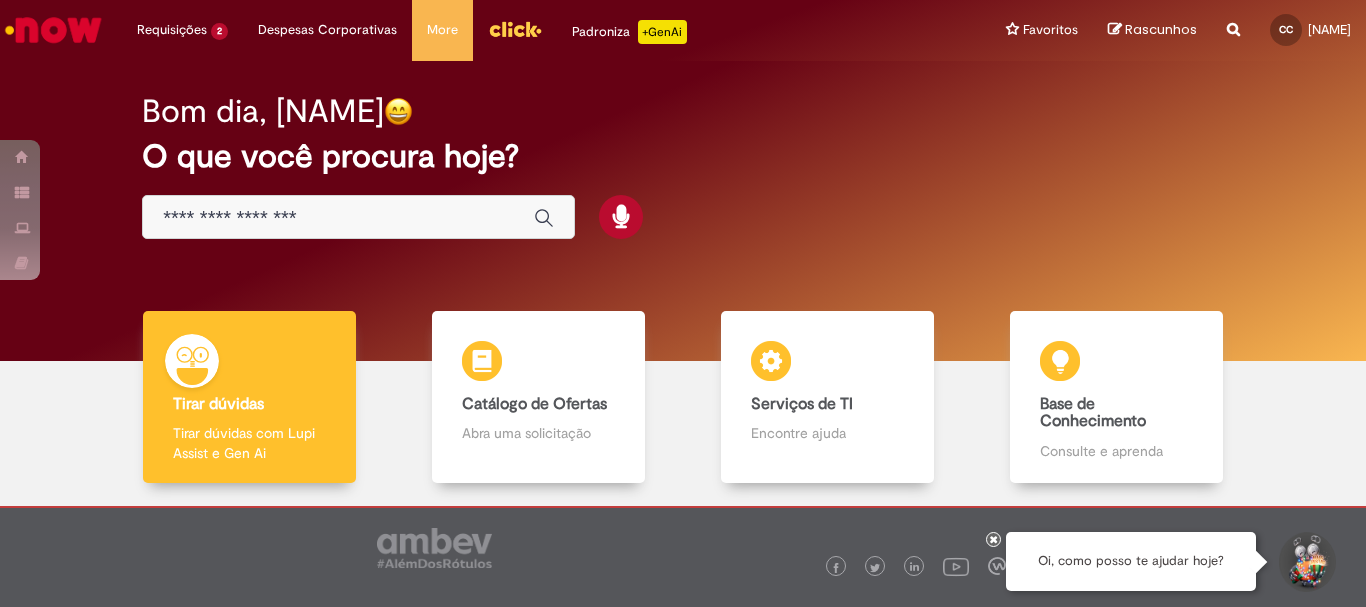 scroll, scrollTop: 0, scrollLeft: 0, axis: both 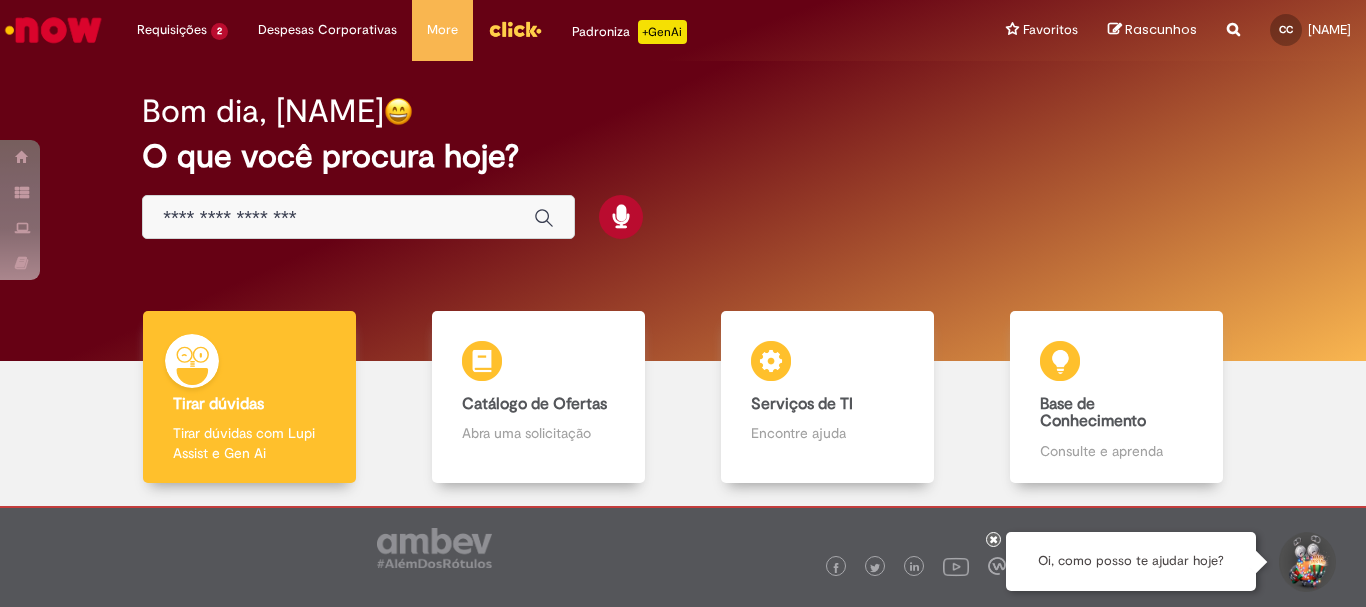 click at bounding box center [338, 218] 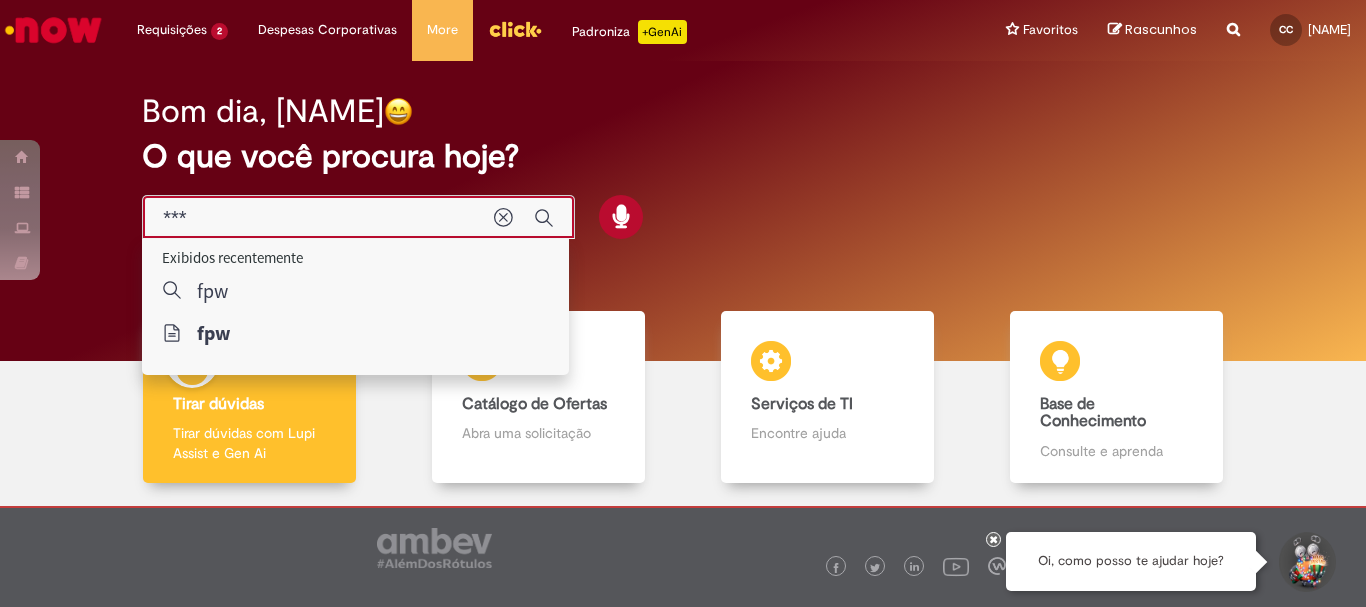 type on "***" 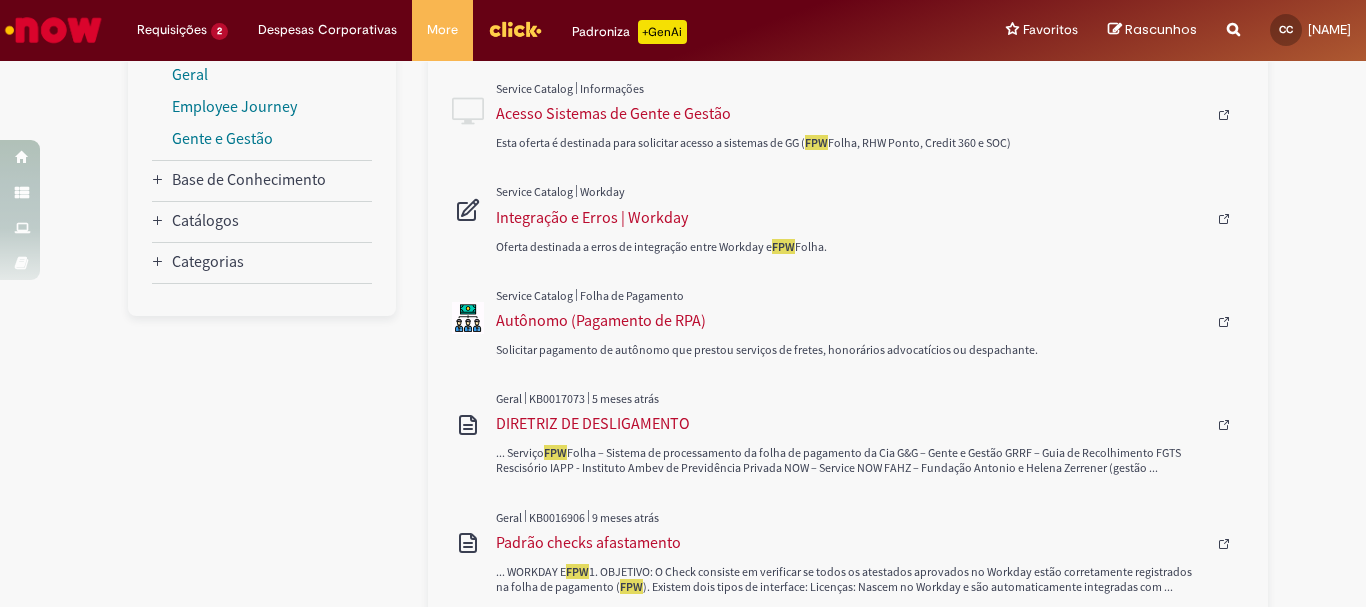 scroll, scrollTop: 200, scrollLeft: 0, axis: vertical 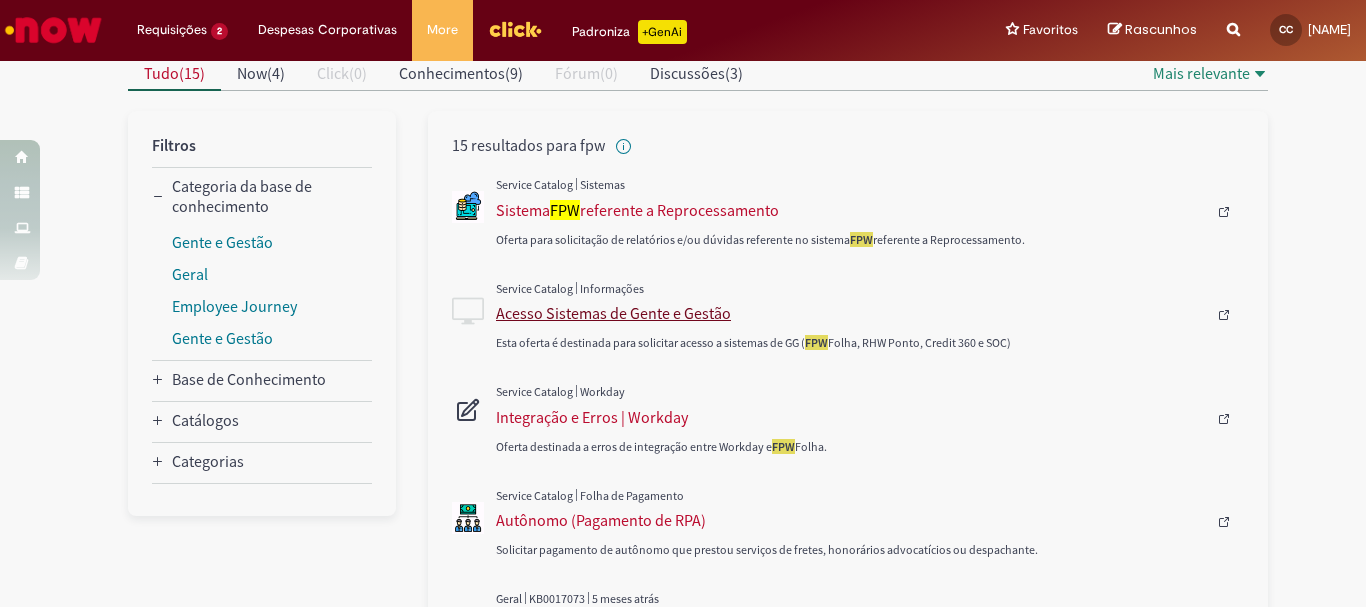 click on "Acesso Sistemas de Gente e Gestão" at bounding box center [851, 313] 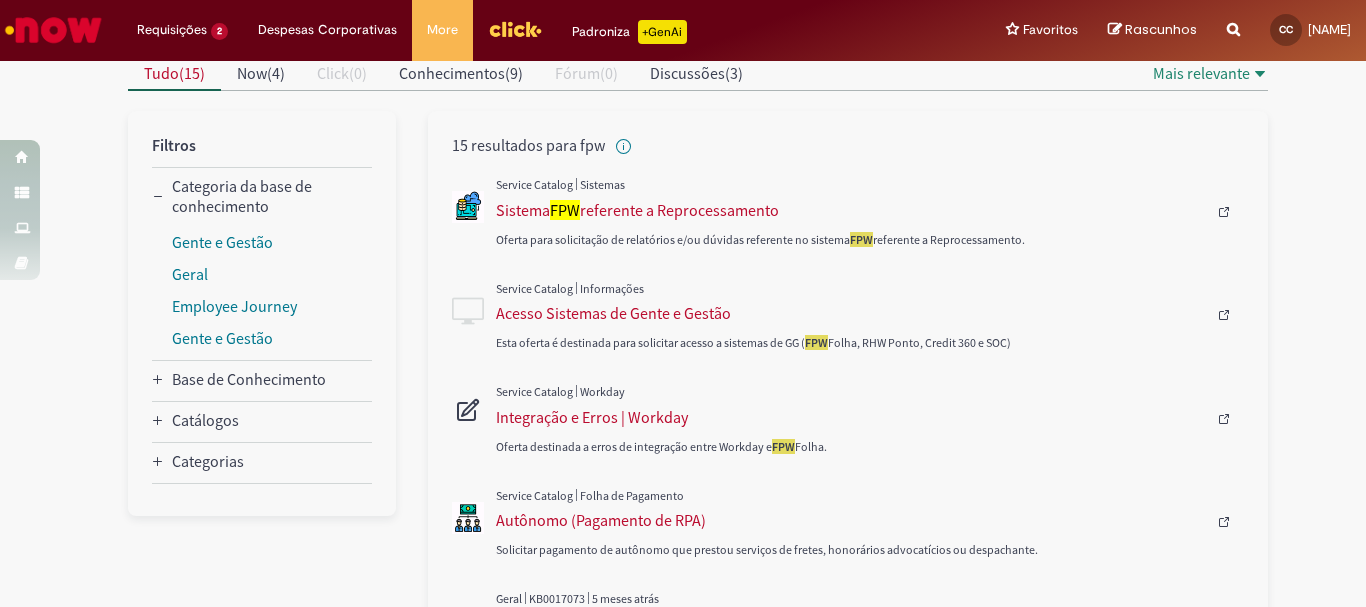type 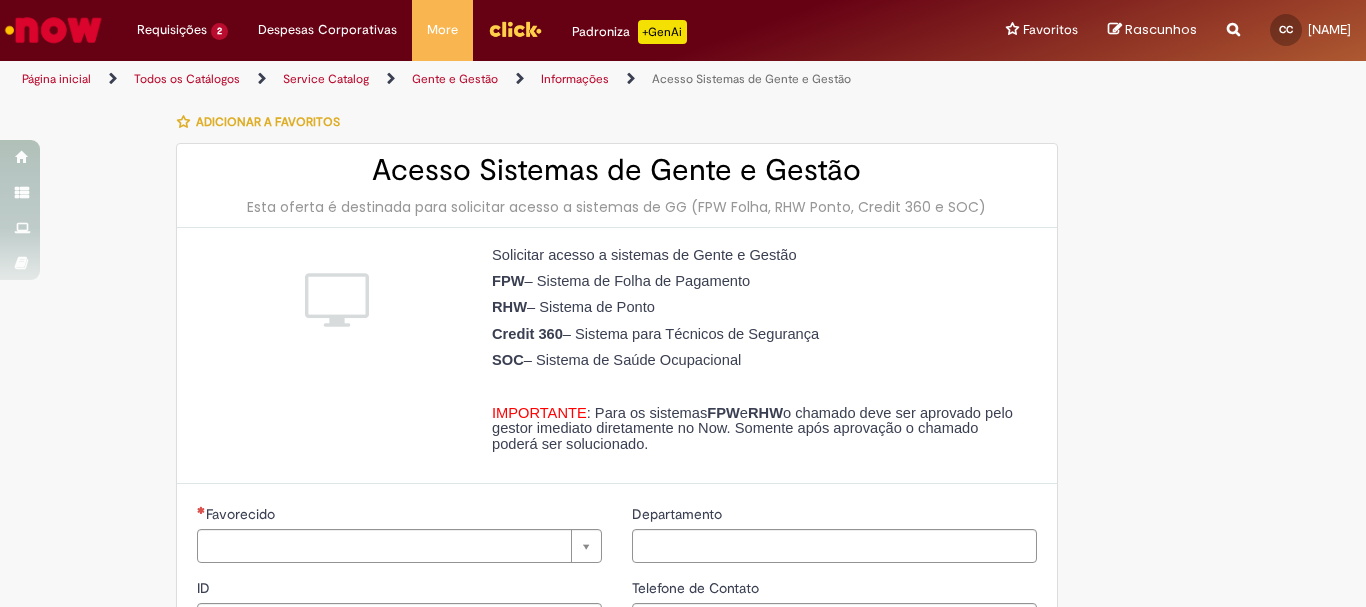 type on "********" 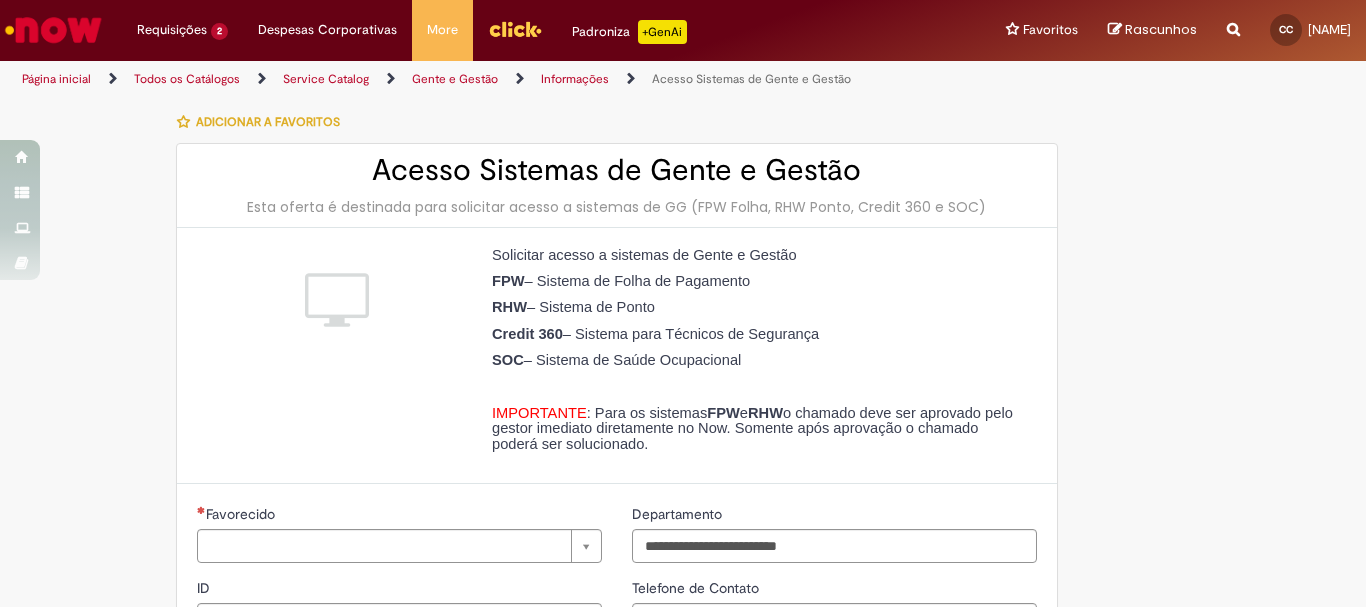 type on "**********" 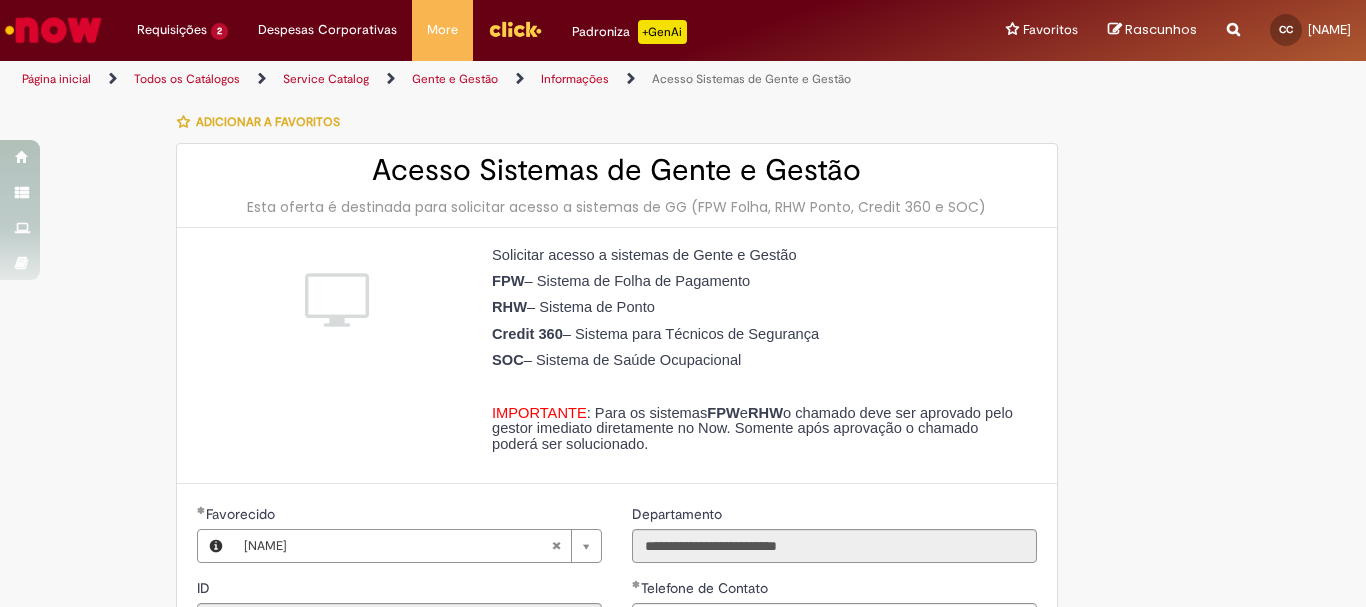 type on "**********" 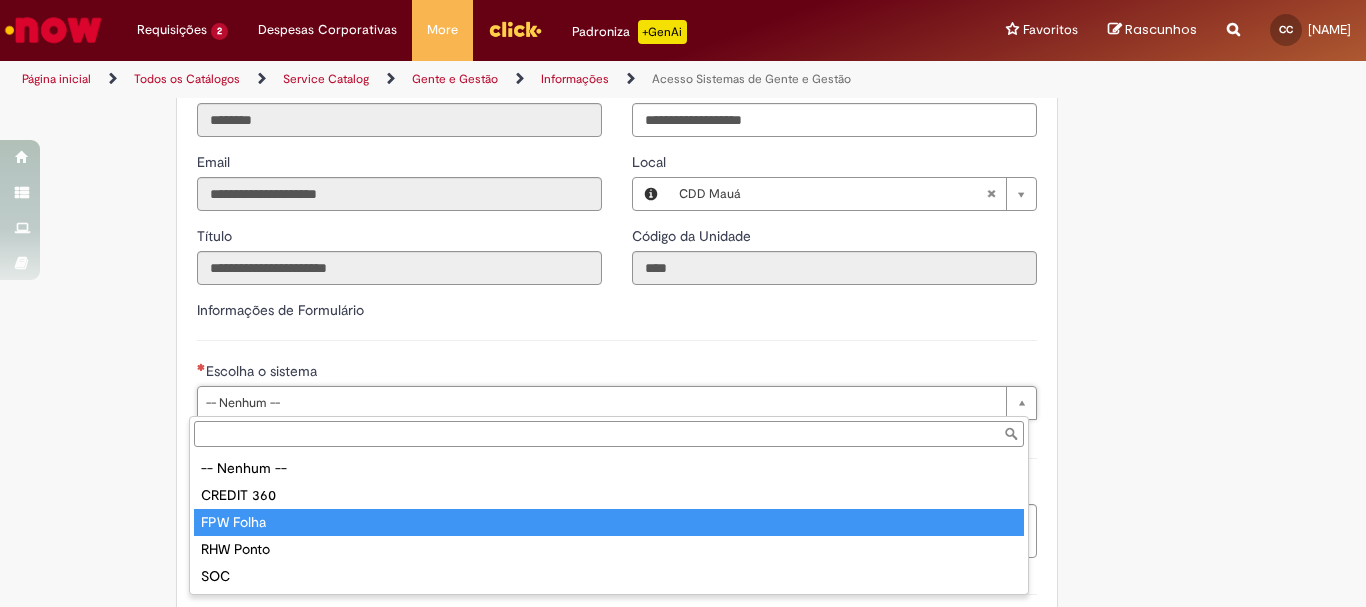 type on "*********" 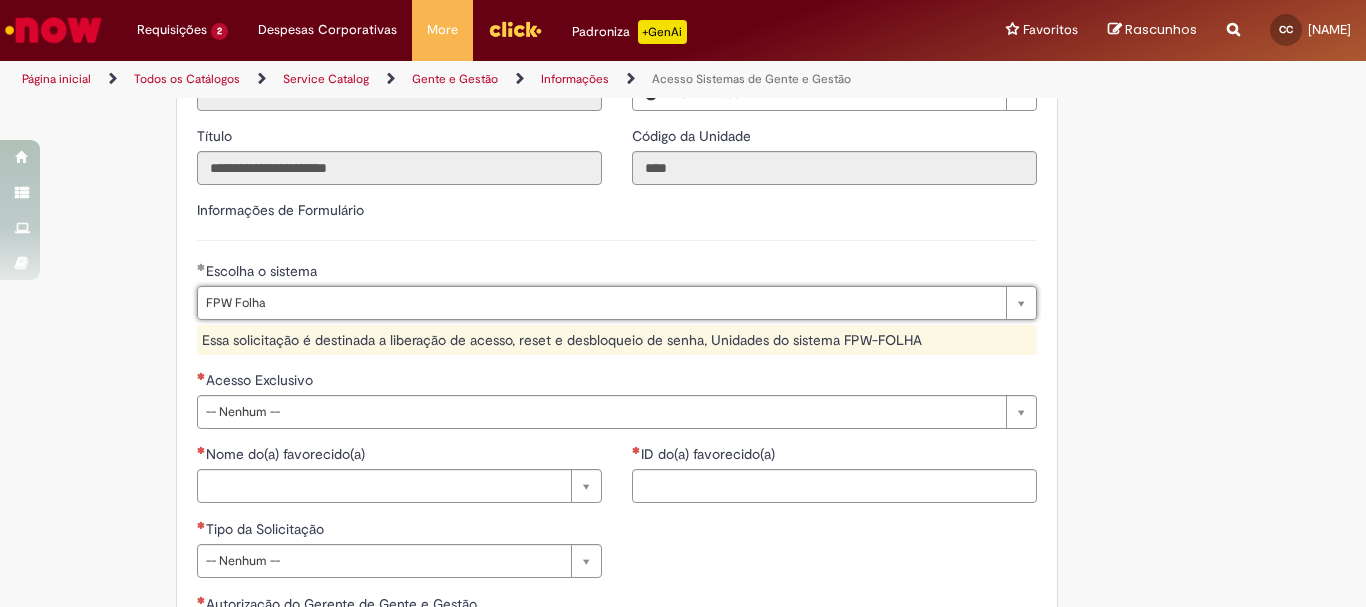 scroll, scrollTop: 700, scrollLeft: 0, axis: vertical 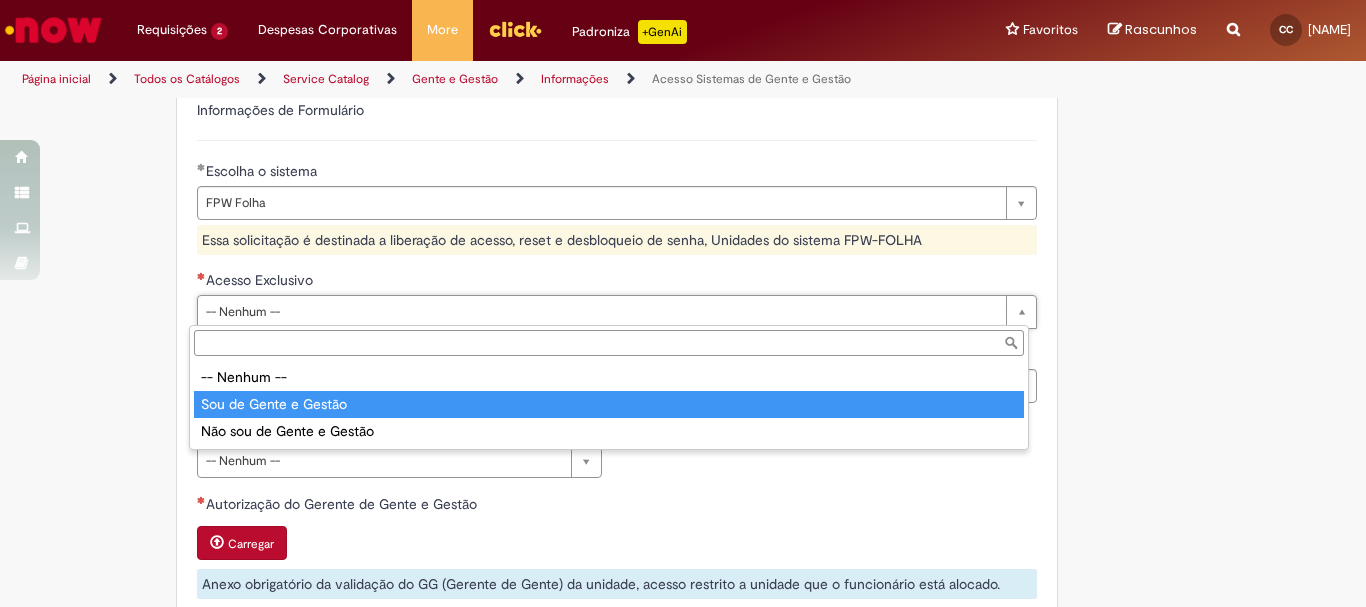 type on "**********" 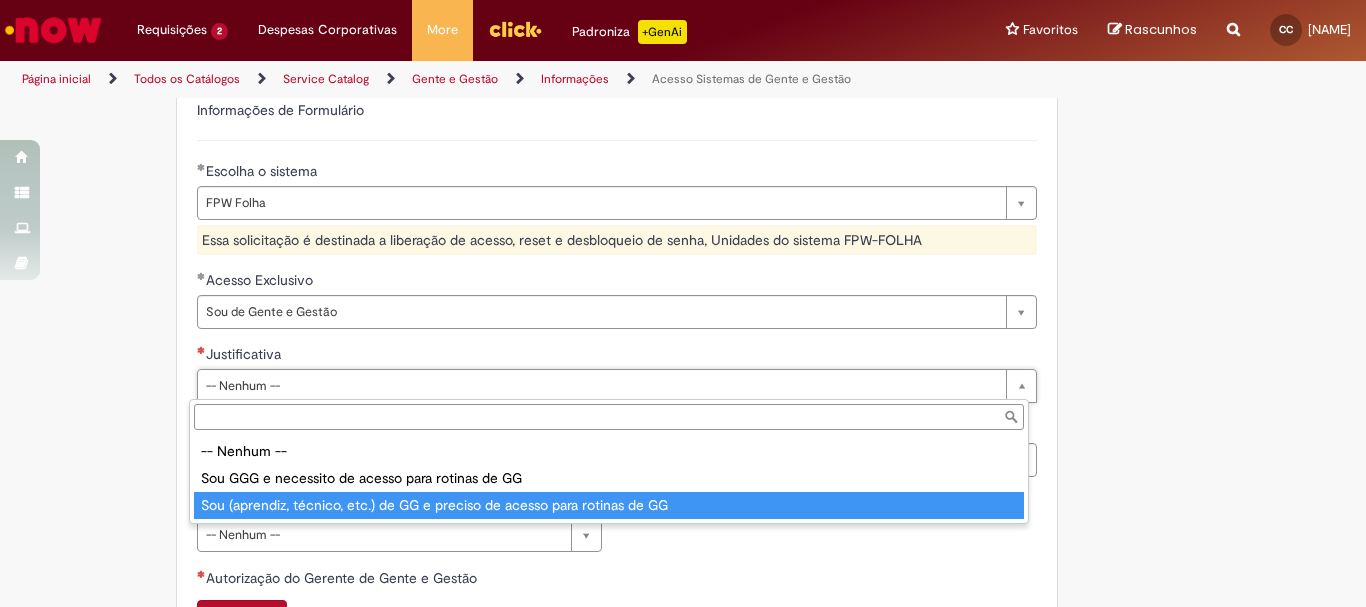 type on "**********" 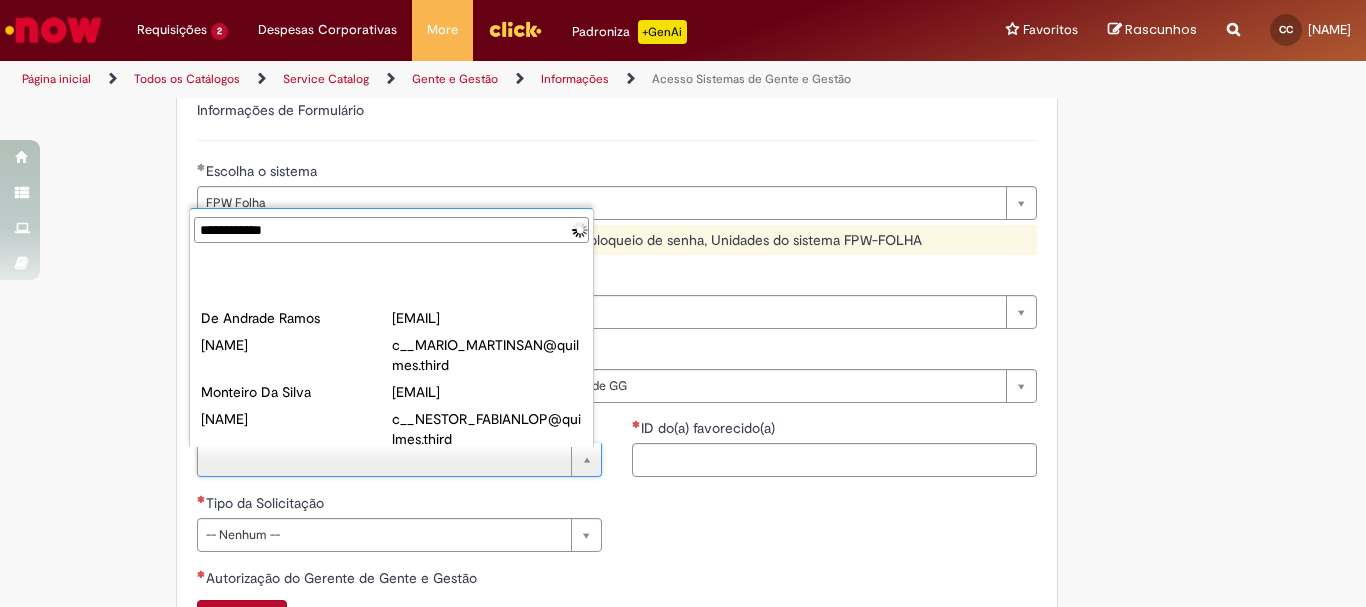 type on "**********" 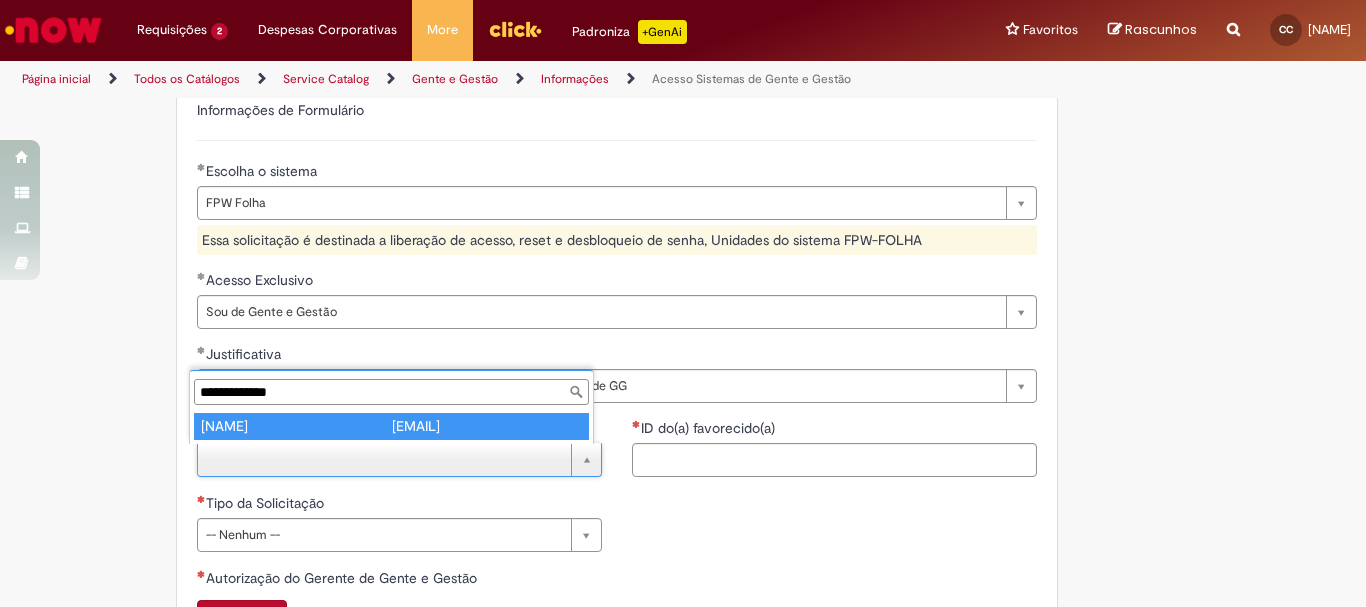 type on "**********" 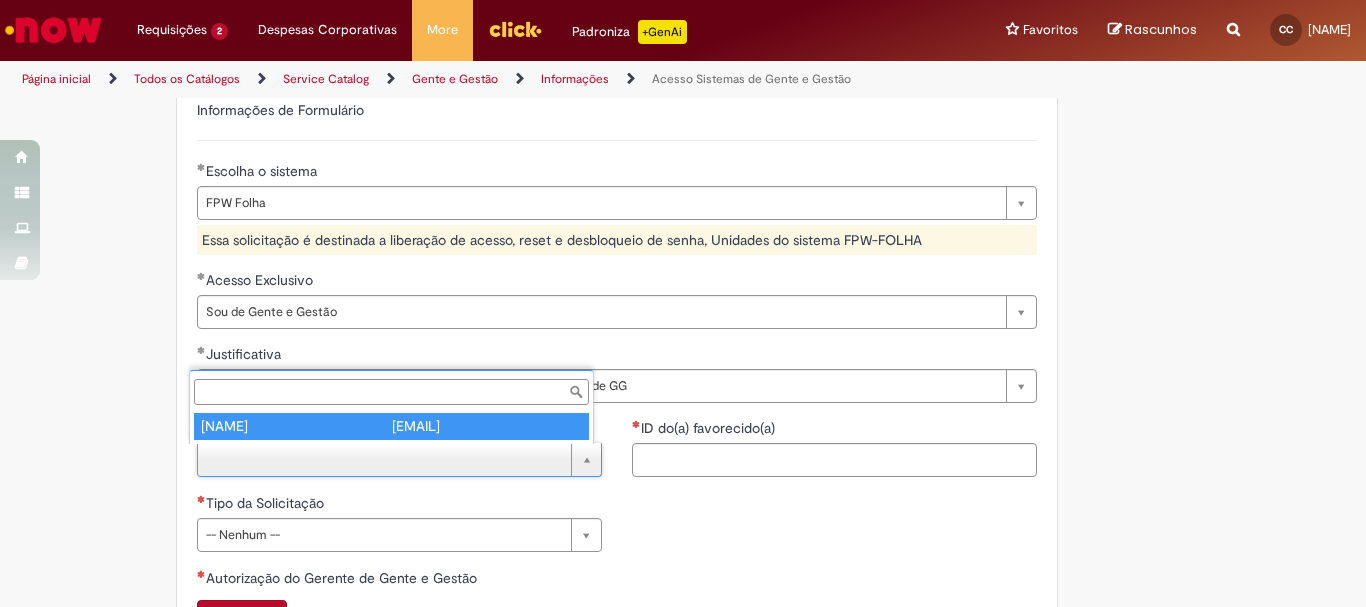 type on "********" 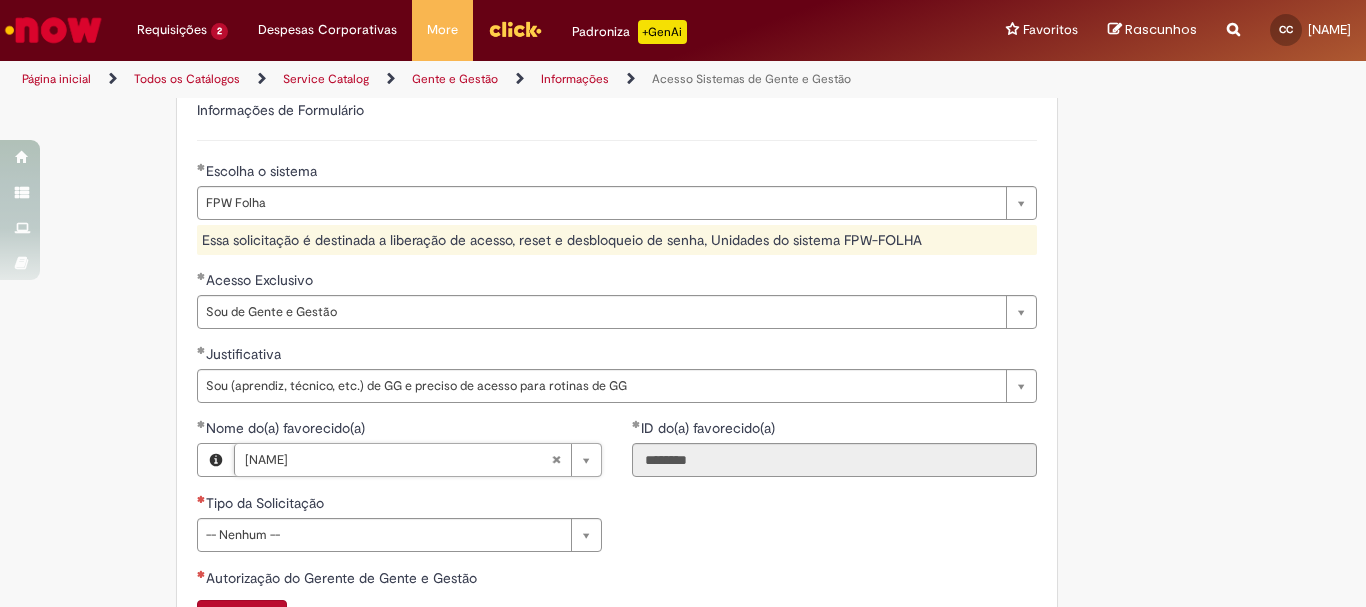 scroll, scrollTop: 1000, scrollLeft: 0, axis: vertical 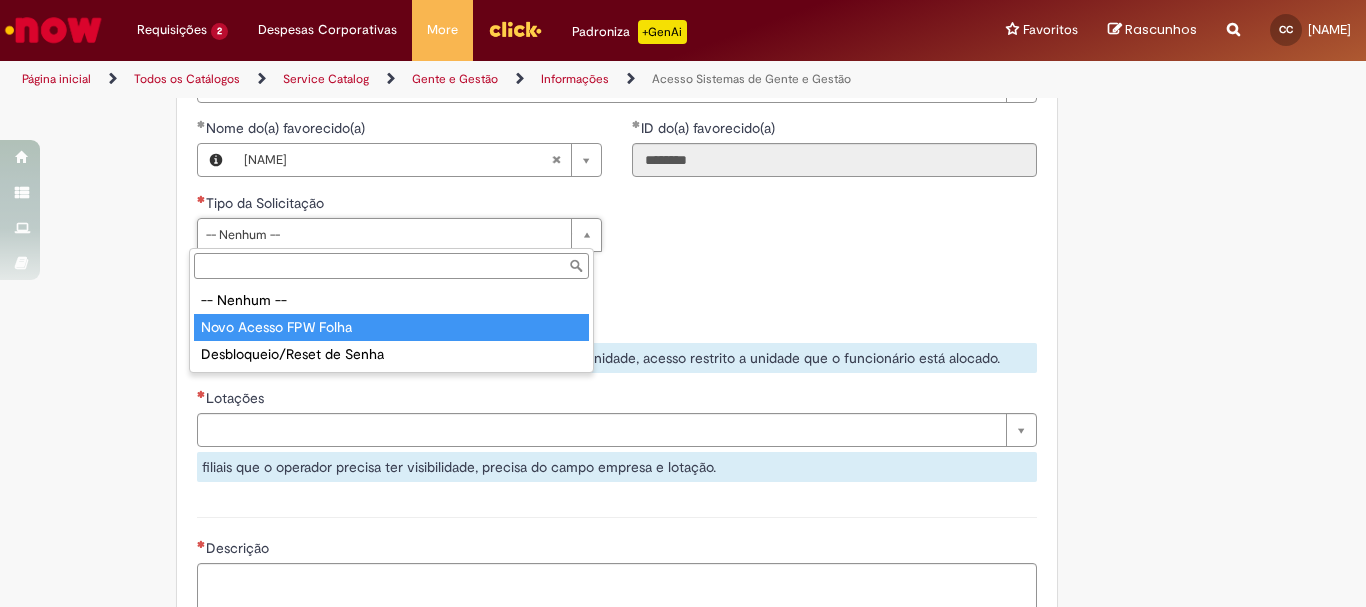 type on "**********" 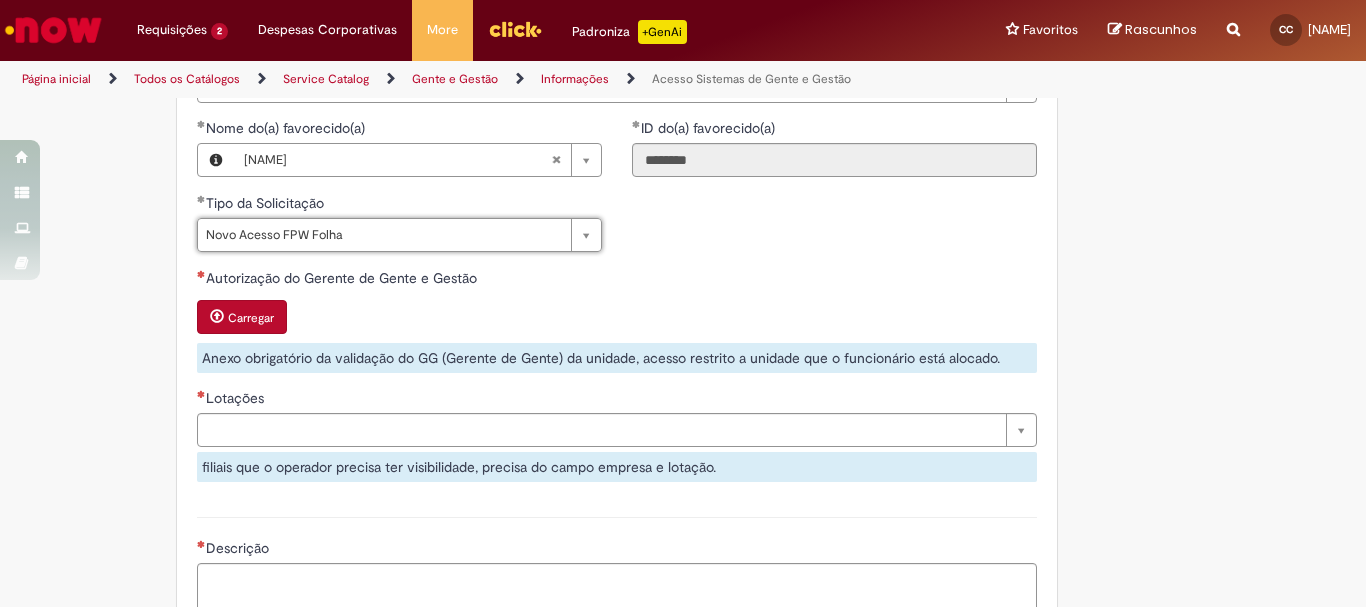 scroll, scrollTop: 900, scrollLeft: 0, axis: vertical 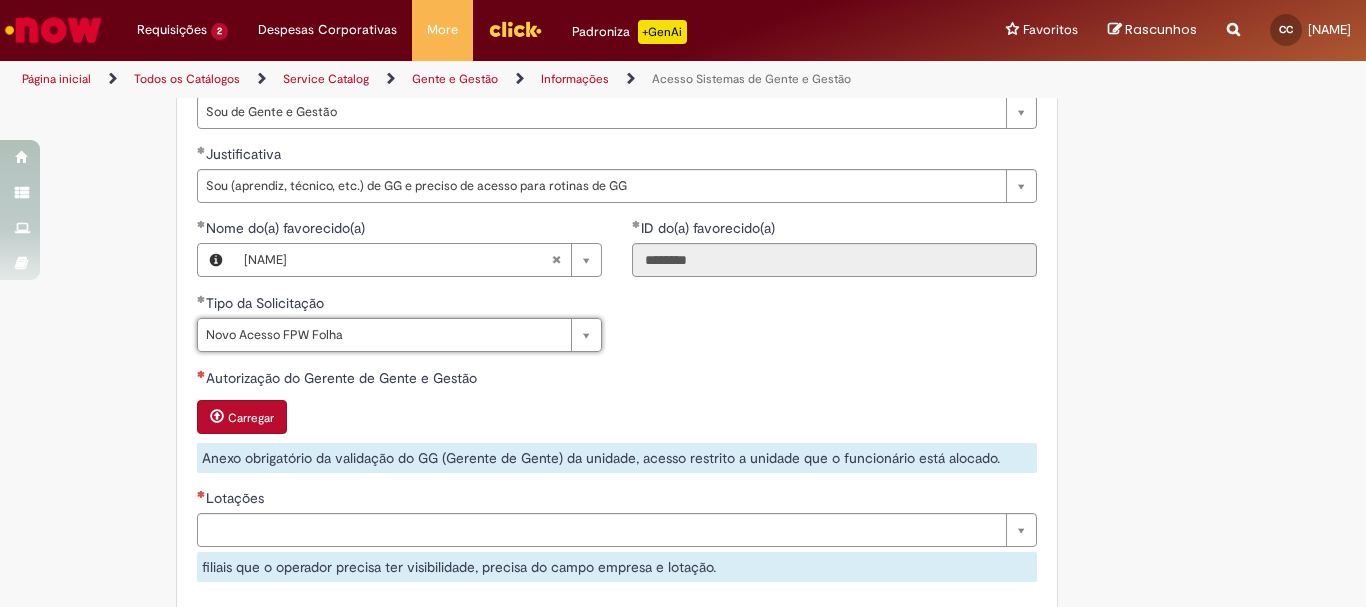 click on "Carregar" at bounding box center (242, 417) 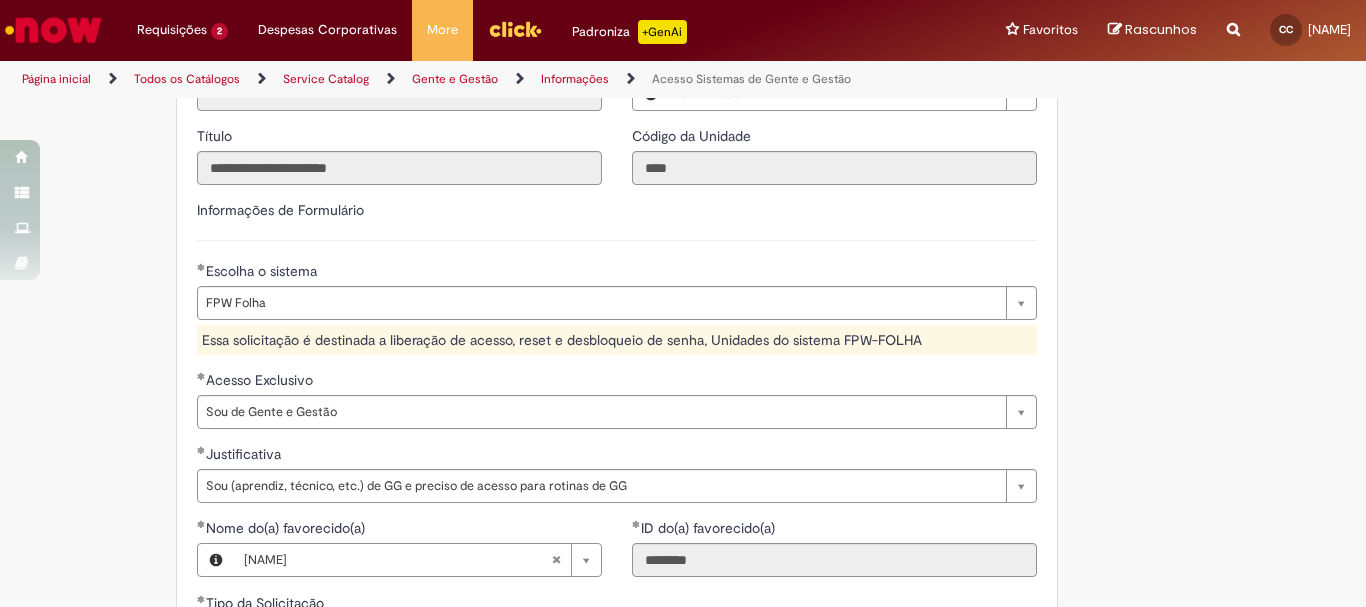 scroll, scrollTop: 1000, scrollLeft: 0, axis: vertical 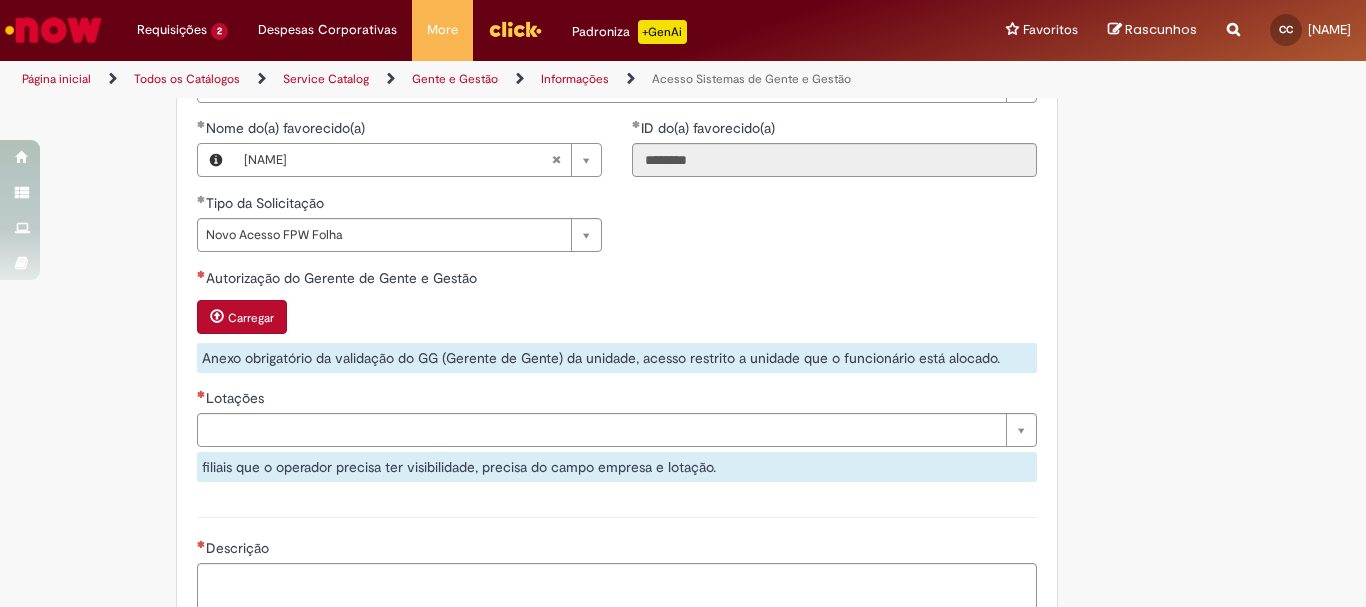 click on "Carregar" at bounding box center (251, 318) 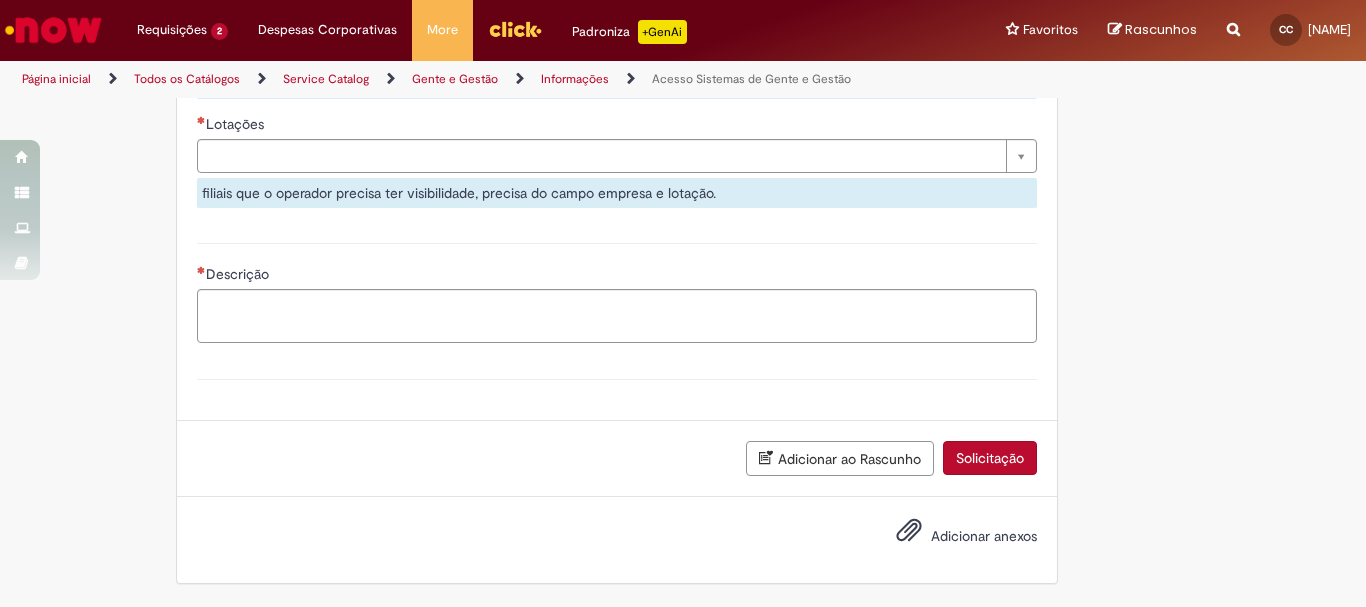 scroll, scrollTop: 1088, scrollLeft: 0, axis: vertical 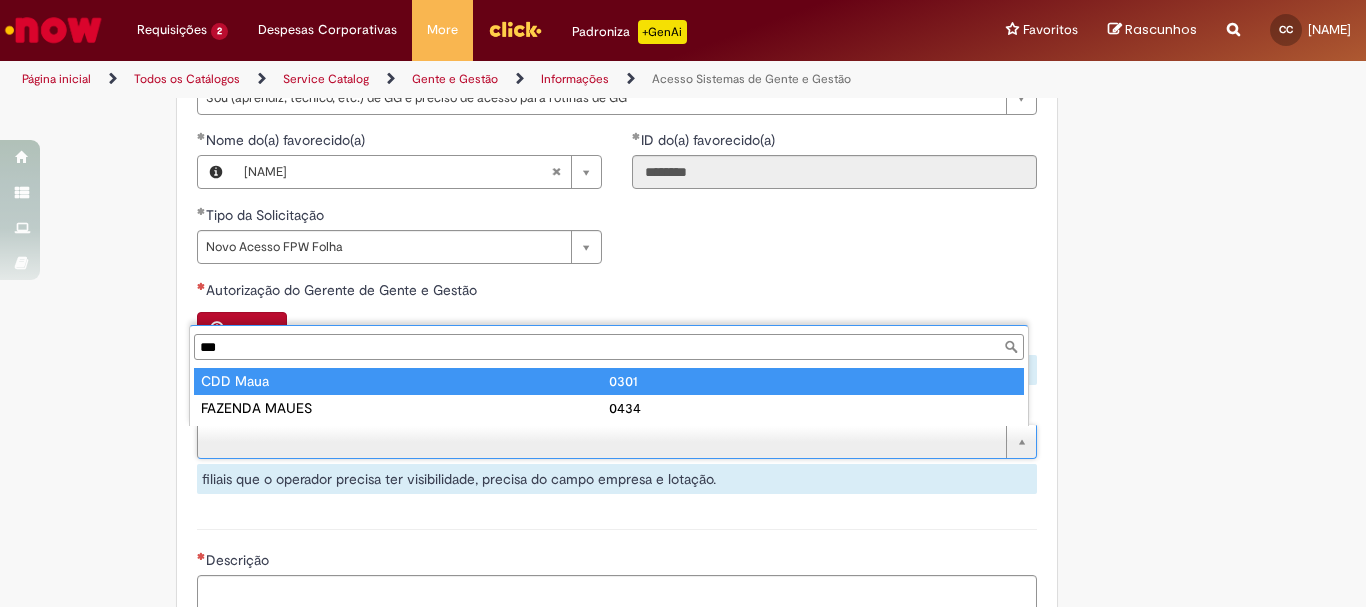 type on "***" 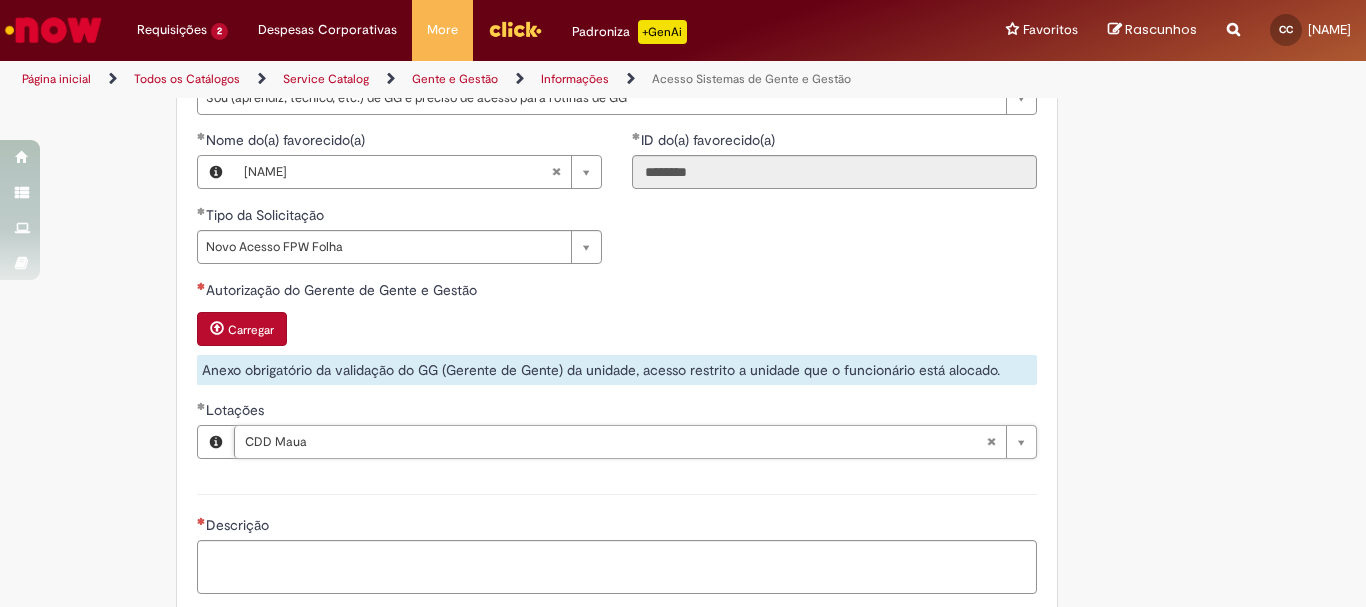 scroll, scrollTop: 1188, scrollLeft: 0, axis: vertical 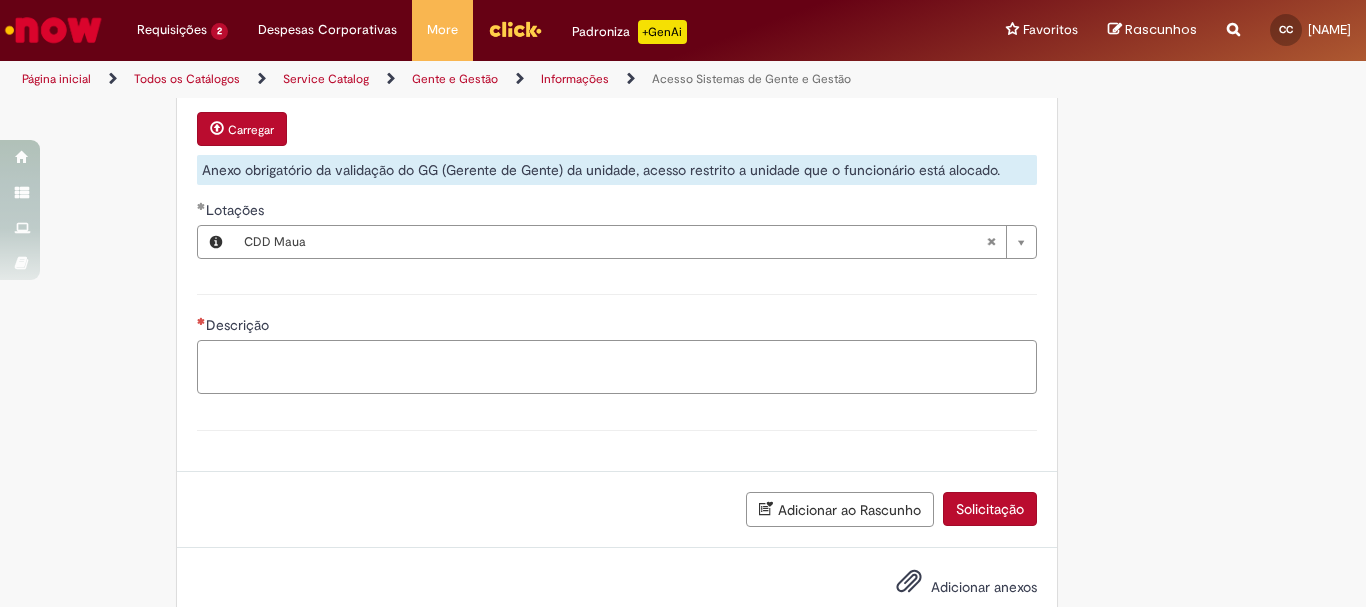 click on "Descrição" at bounding box center [617, 367] 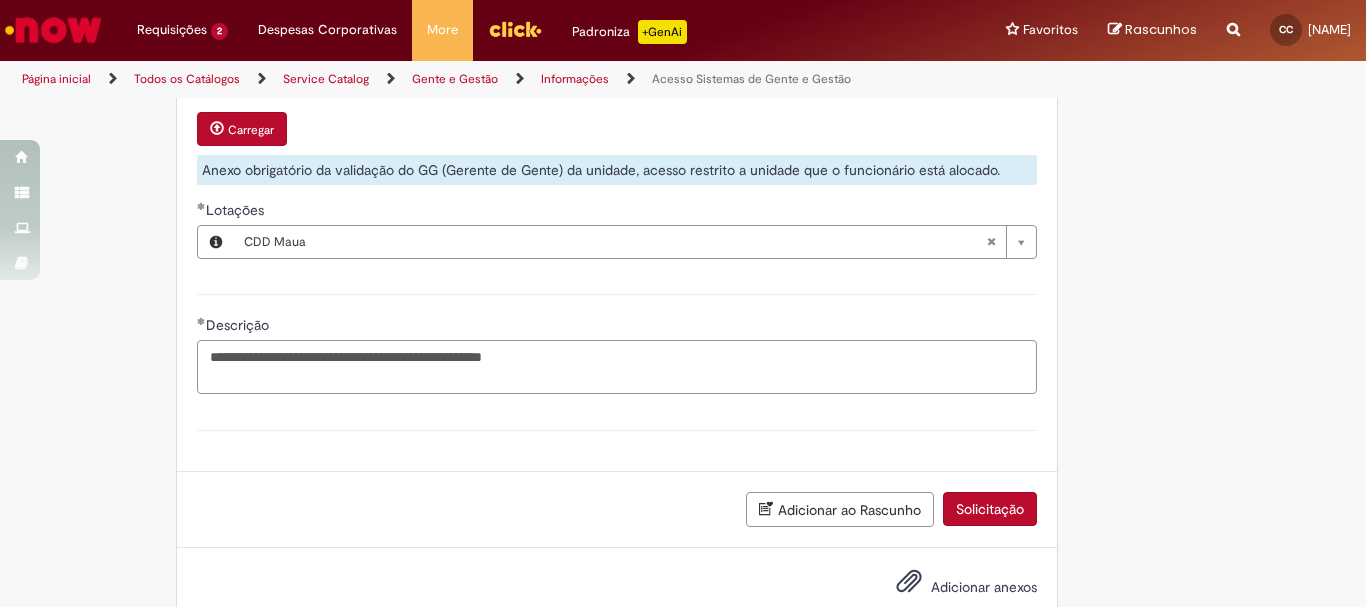 scroll, scrollTop: 1088, scrollLeft: 0, axis: vertical 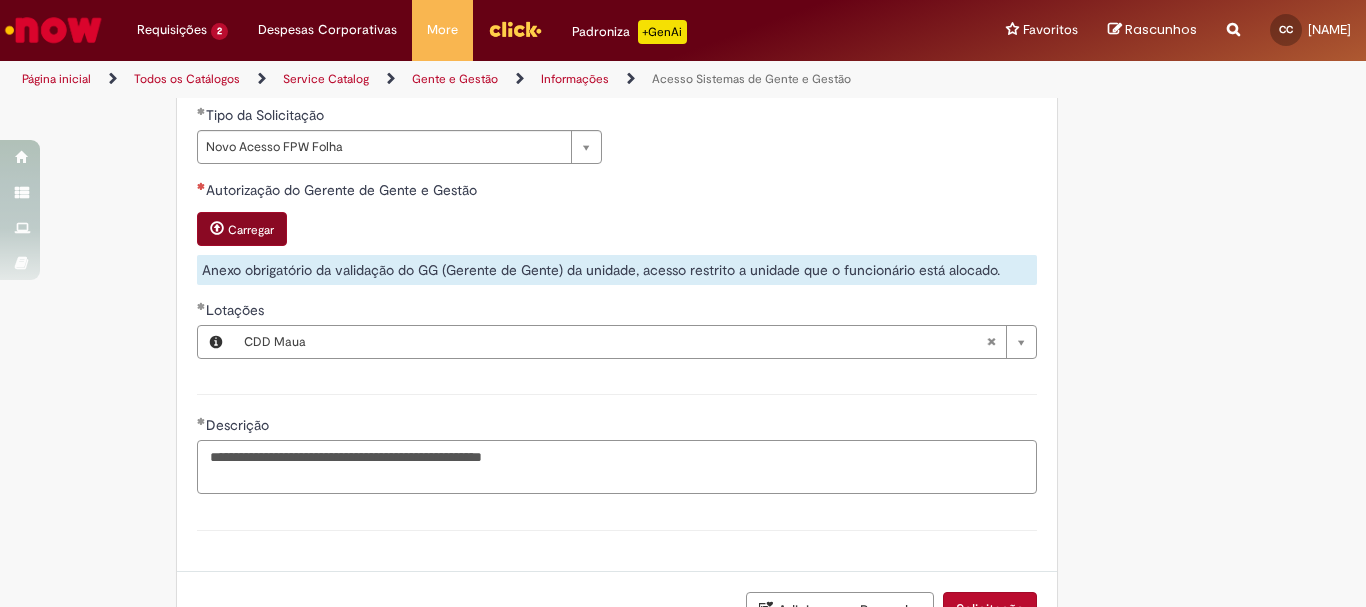 type on "**********" 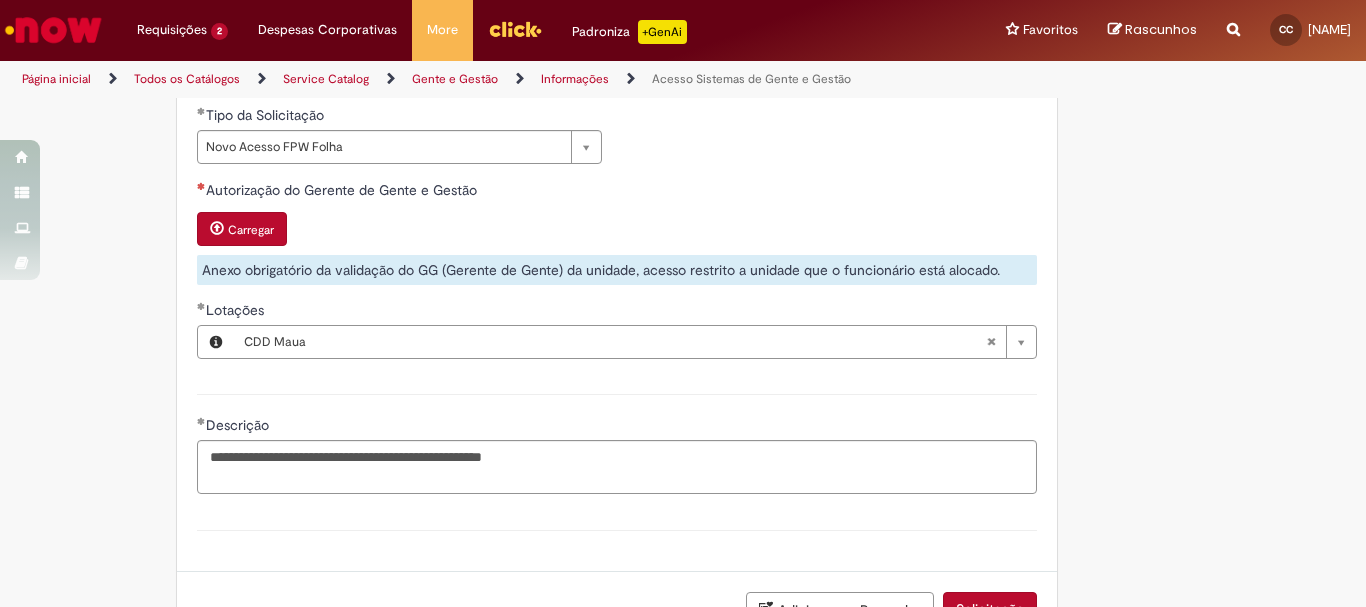 click on "Carregar" at bounding box center [242, 229] 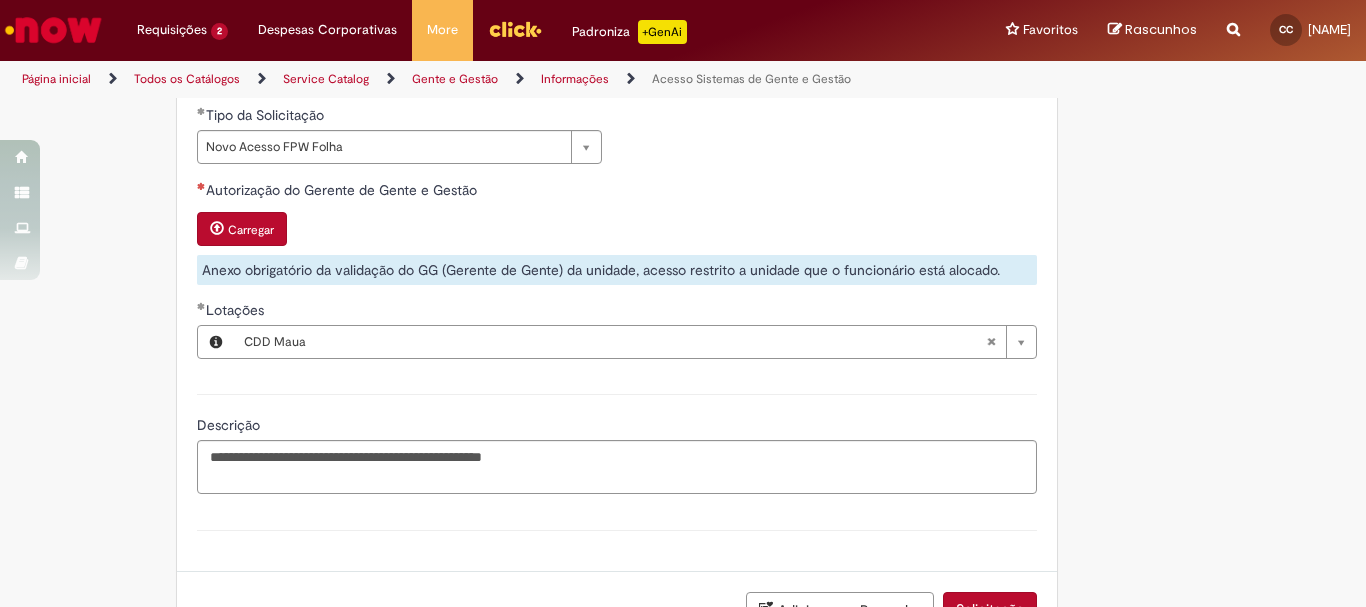 scroll, scrollTop: 1253, scrollLeft: 0, axis: vertical 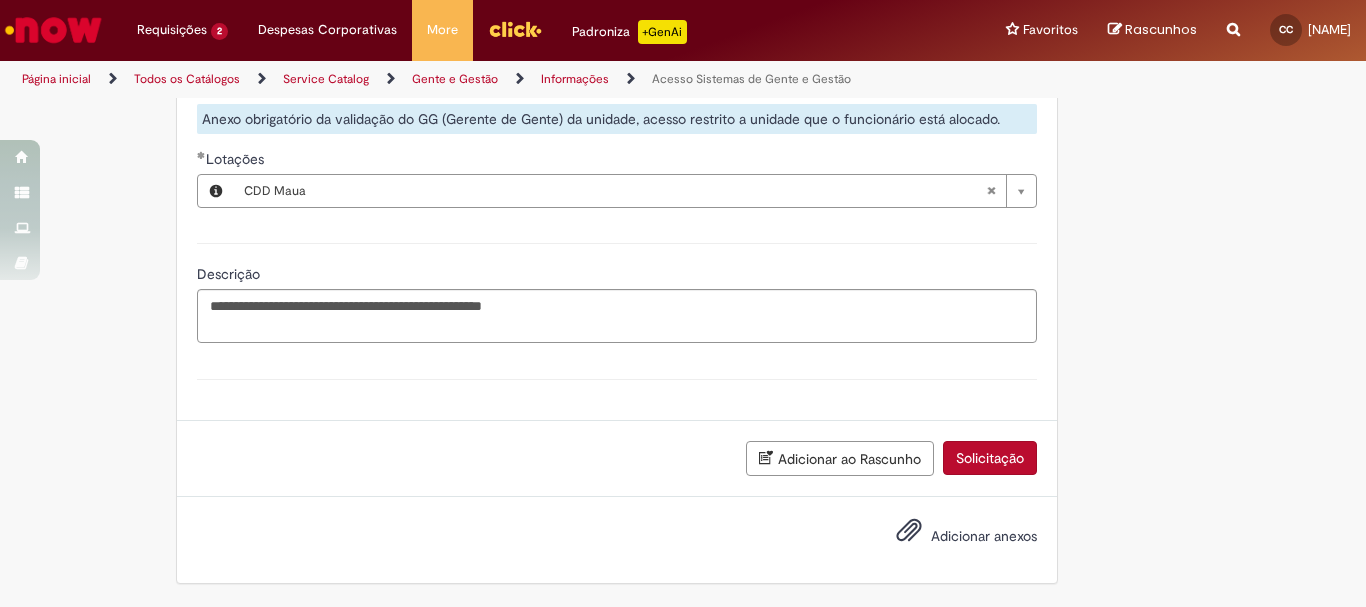 click on "Adicionar anexos" at bounding box center (952, 537) 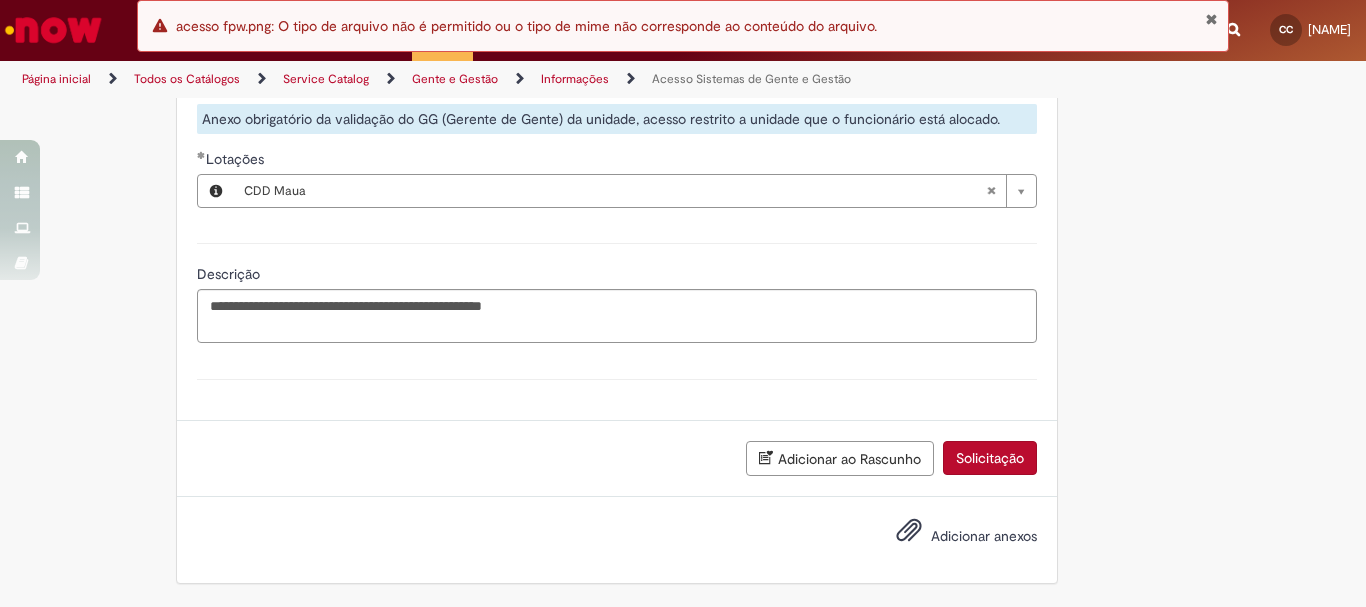 click on "Solicitação" at bounding box center [990, 458] 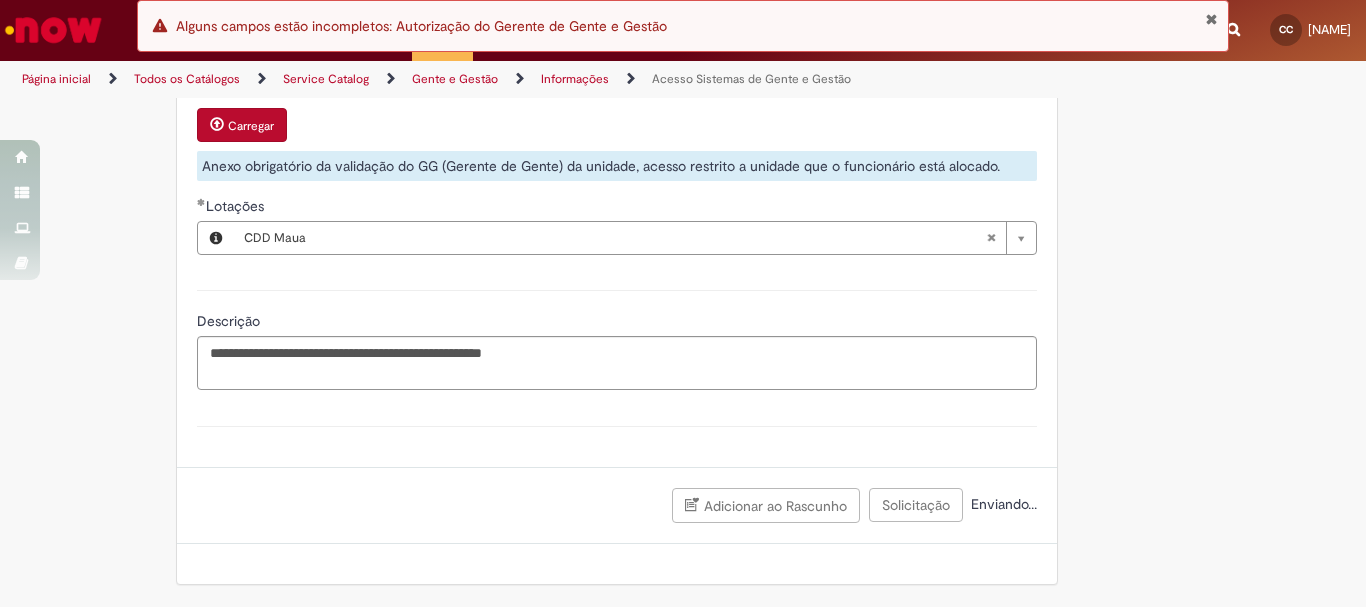 scroll, scrollTop: 1003, scrollLeft: 0, axis: vertical 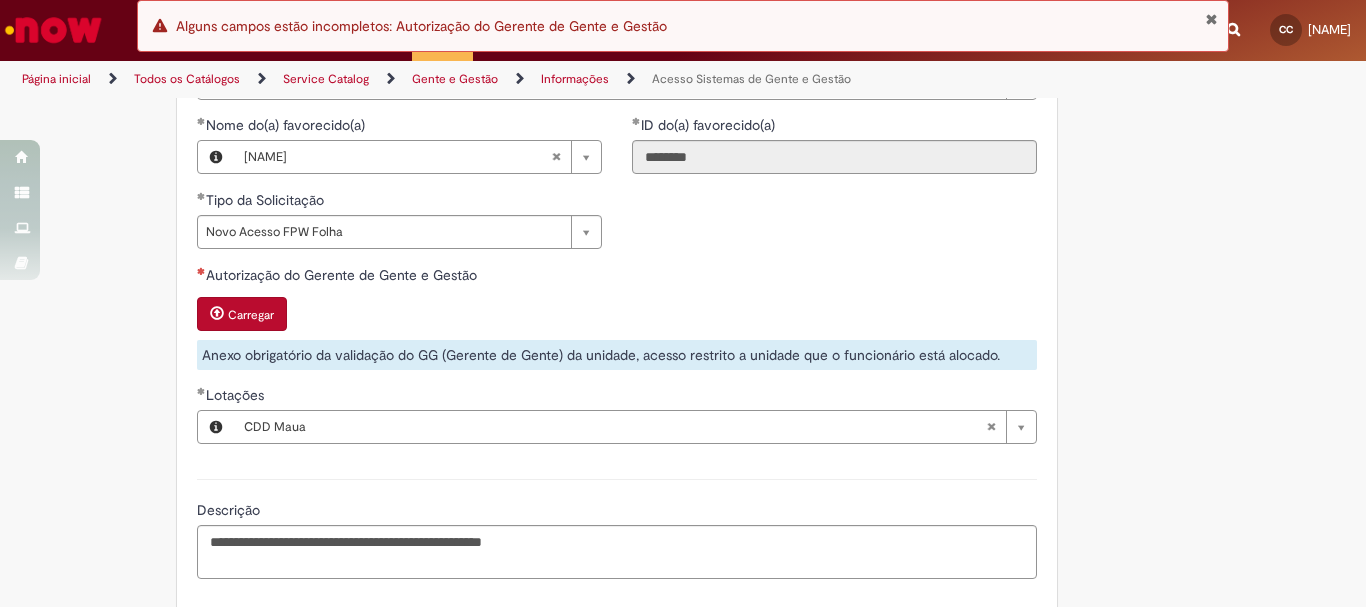 click on "Carregar" at bounding box center (242, 314) 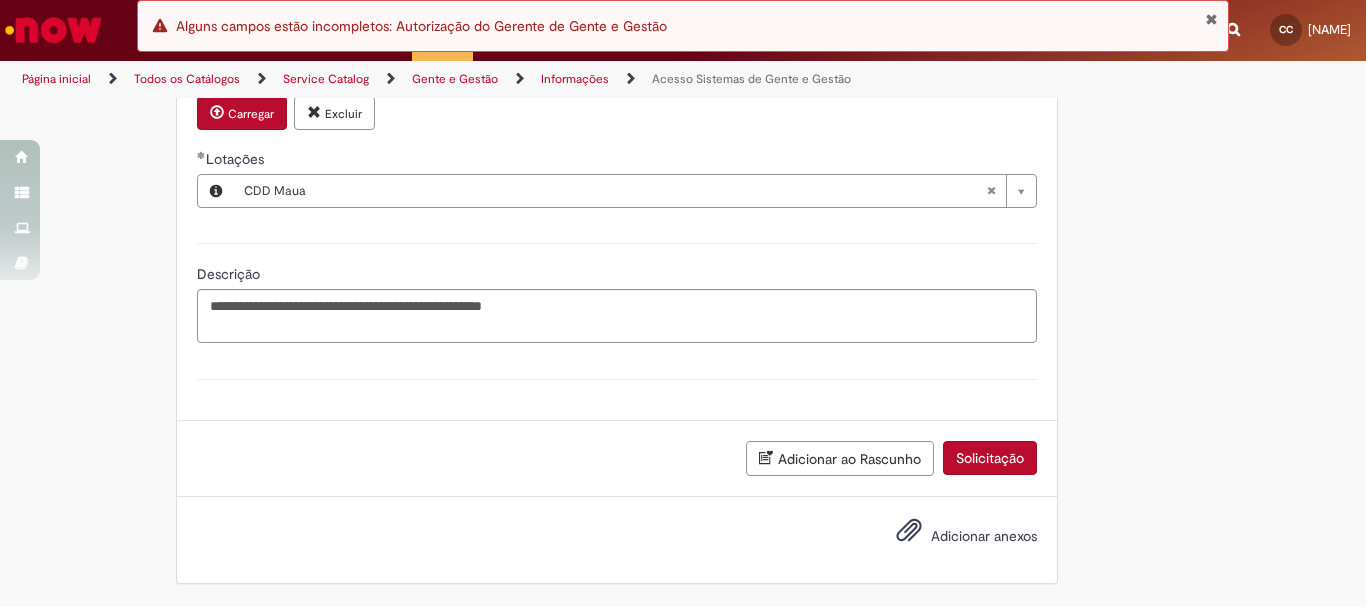 click on "Solicitação" at bounding box center (990, 458) 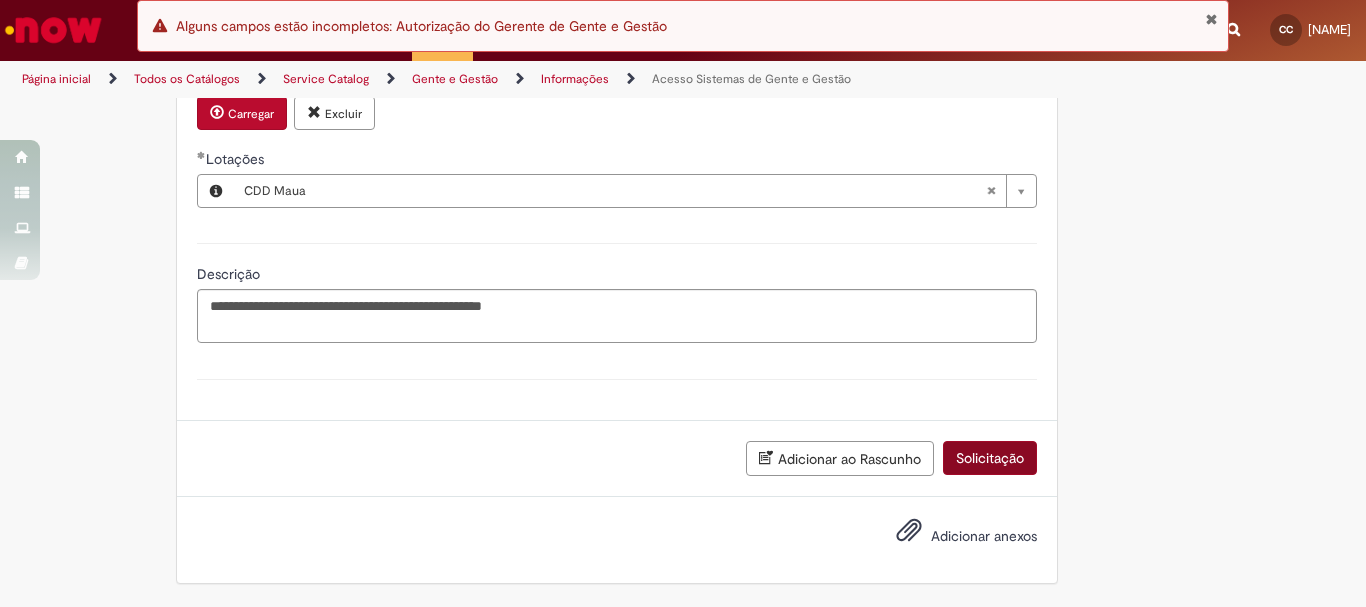 scroll, scrollTop: 1192, scrollLeft: 0, axis: vertical 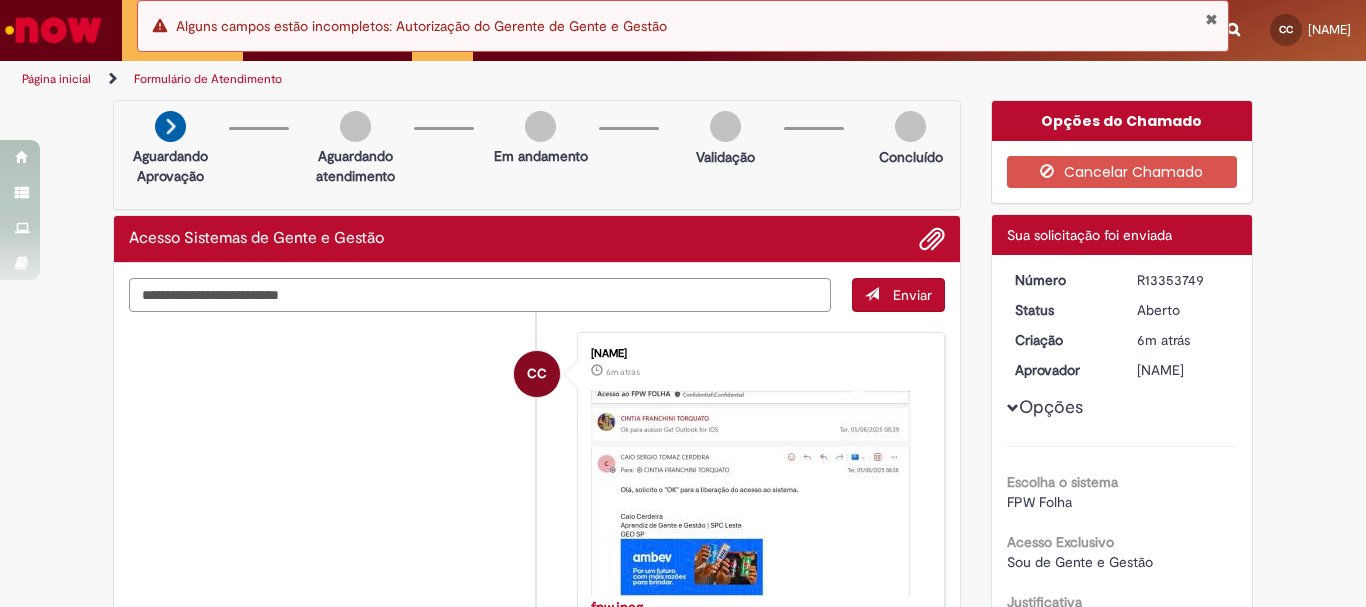 click at bounding box center [480, 295] 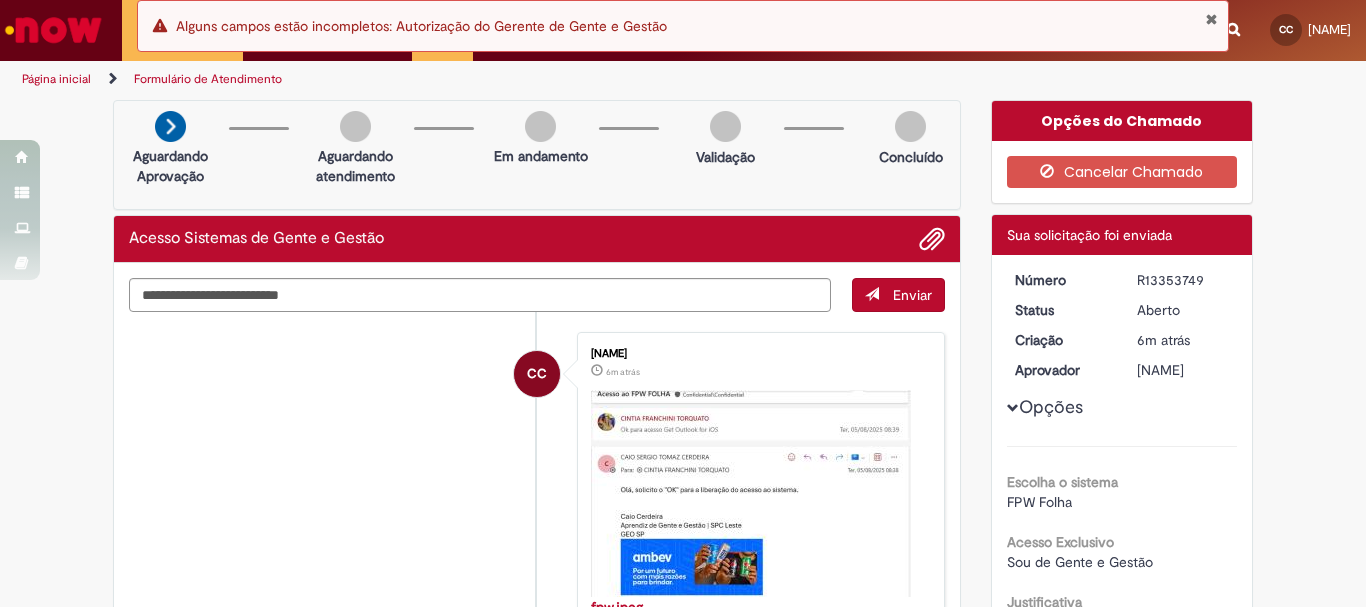 click on "CC
[NAME]
6m atrás 6 minutos atrás
fpw.jpeg  63.0 KB" at bounding box center [537, 492] 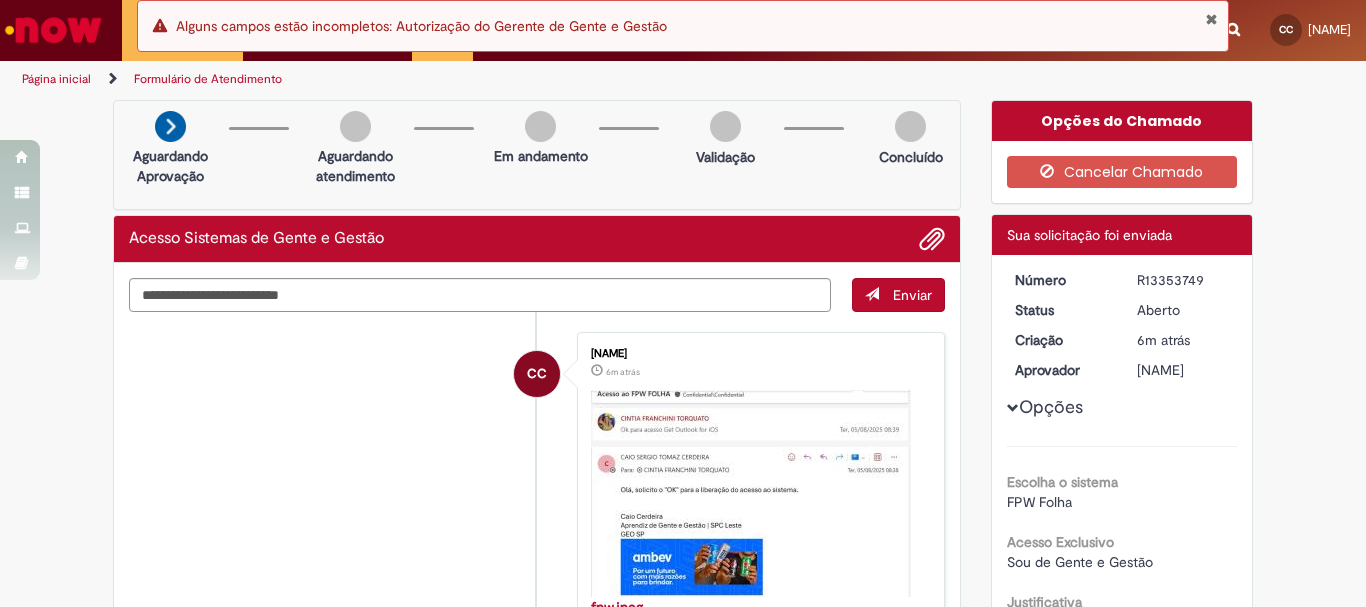 click at bounding box center (1211, 19) 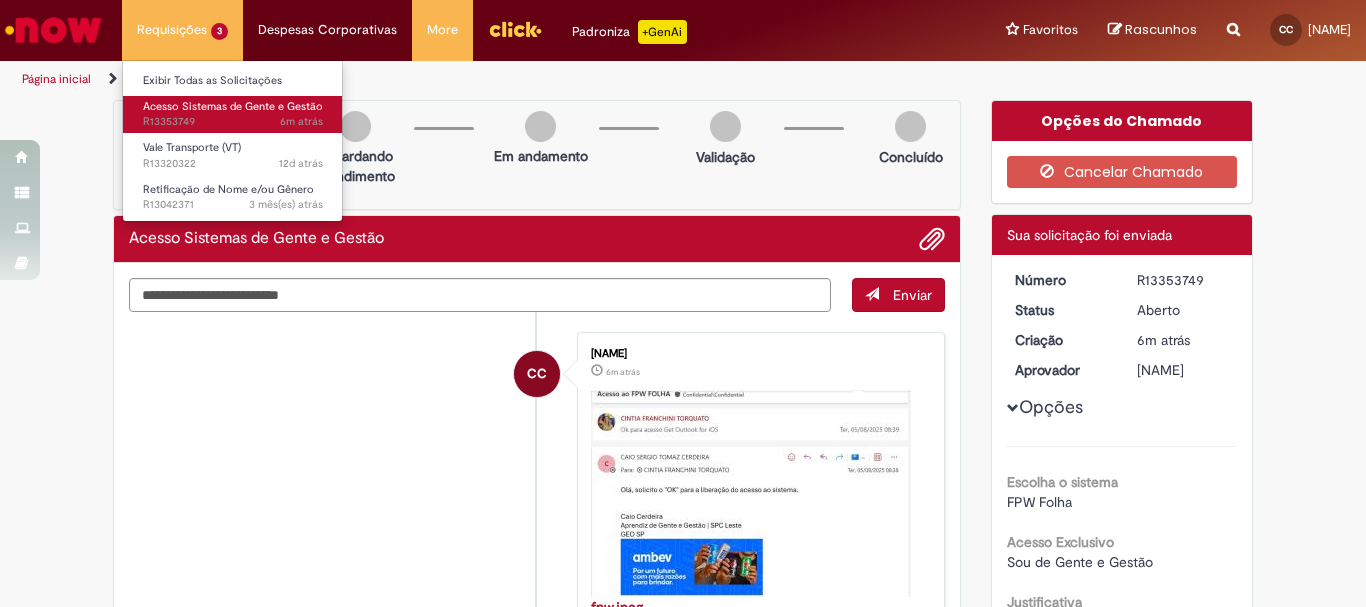 click on "6m atrás 6 minutos atrás  R13353749" at bounding box center (233, 122) 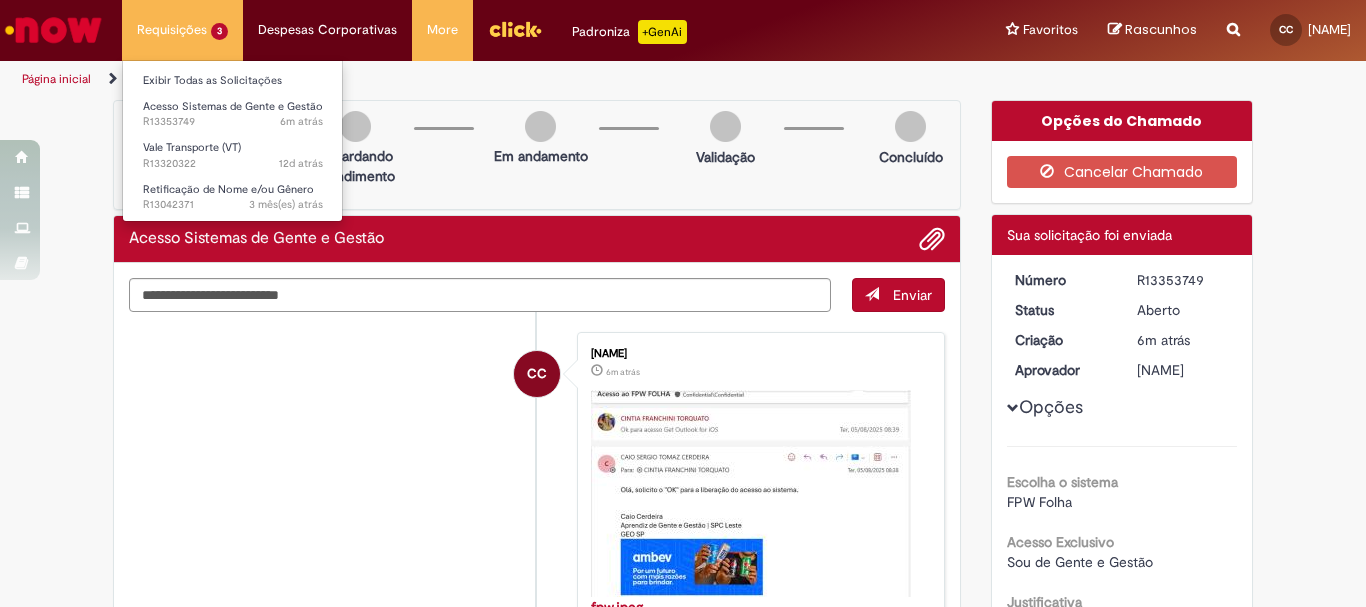 click on "Exibir Todas as Solicitações
Acesso Sistemas de Gente e Gestão
6m atrás 6 minutos atrás  R13353749
Vale Transporte (VT)
12d atrás 12 dias atrás  R13320322
Retificação de Nome e/ou Gênero
3 mês(es) atrás 3 meses atrás  R13042371" at bounding box center (232, 141) 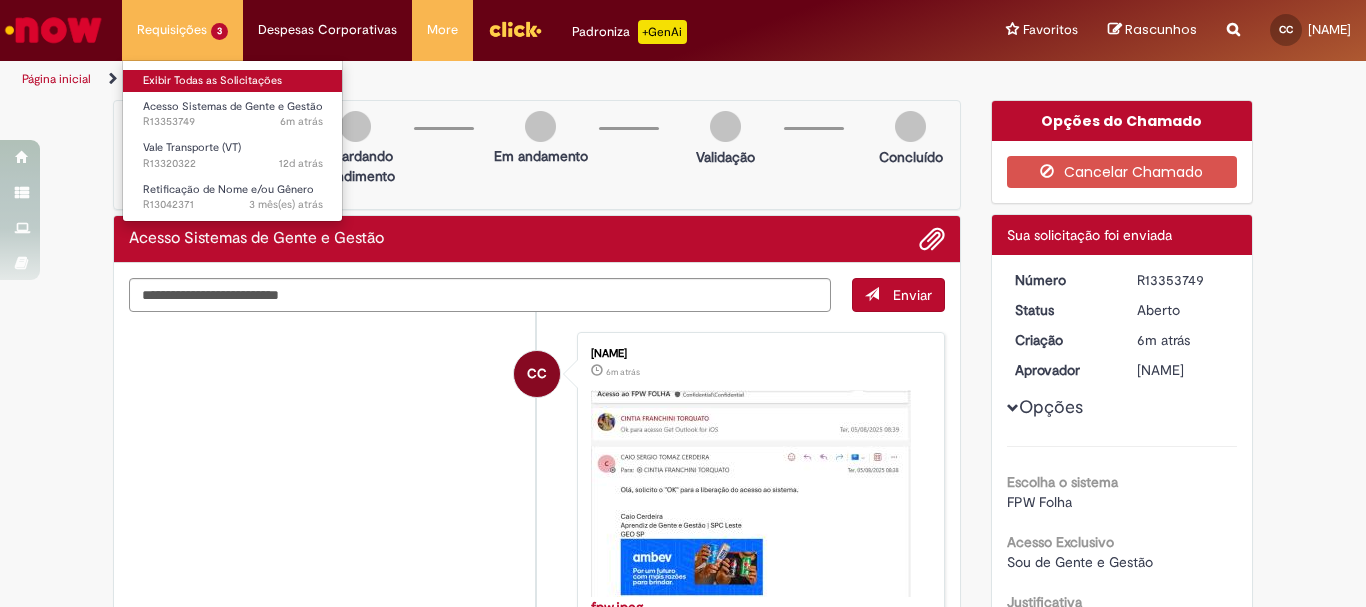 click on "Exibir Todas as Solicitações" at bounding box center [233, 81] 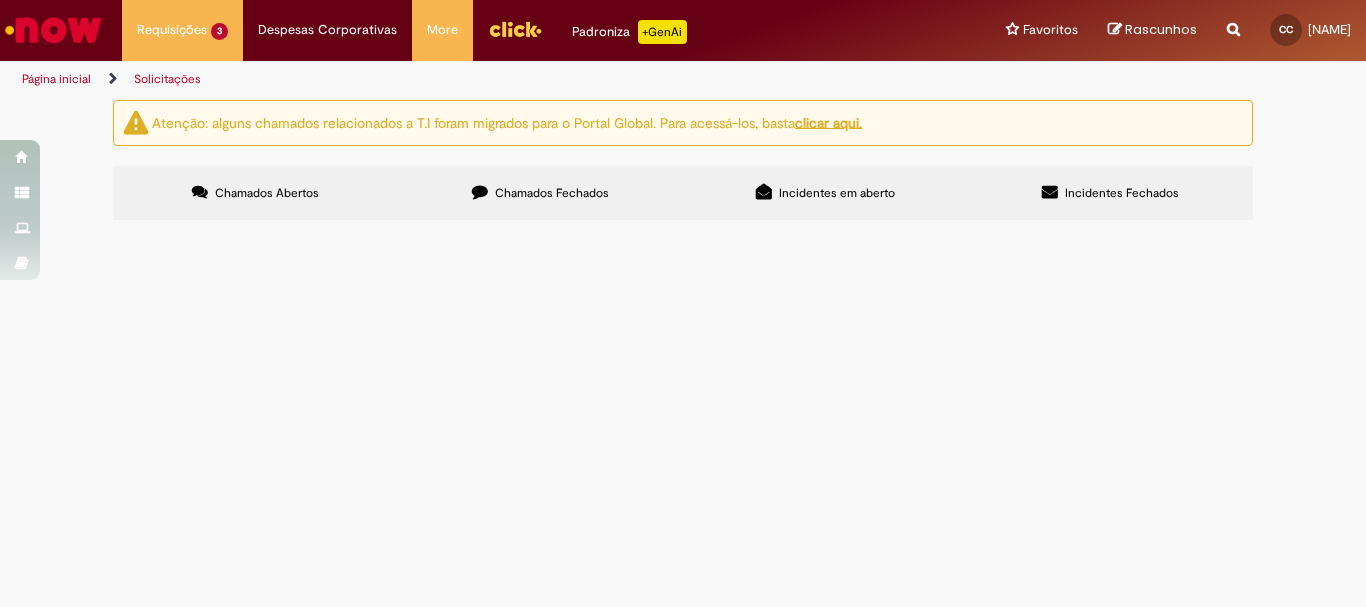 click on "Chamados Fechados" at bounding box center (552, 193) 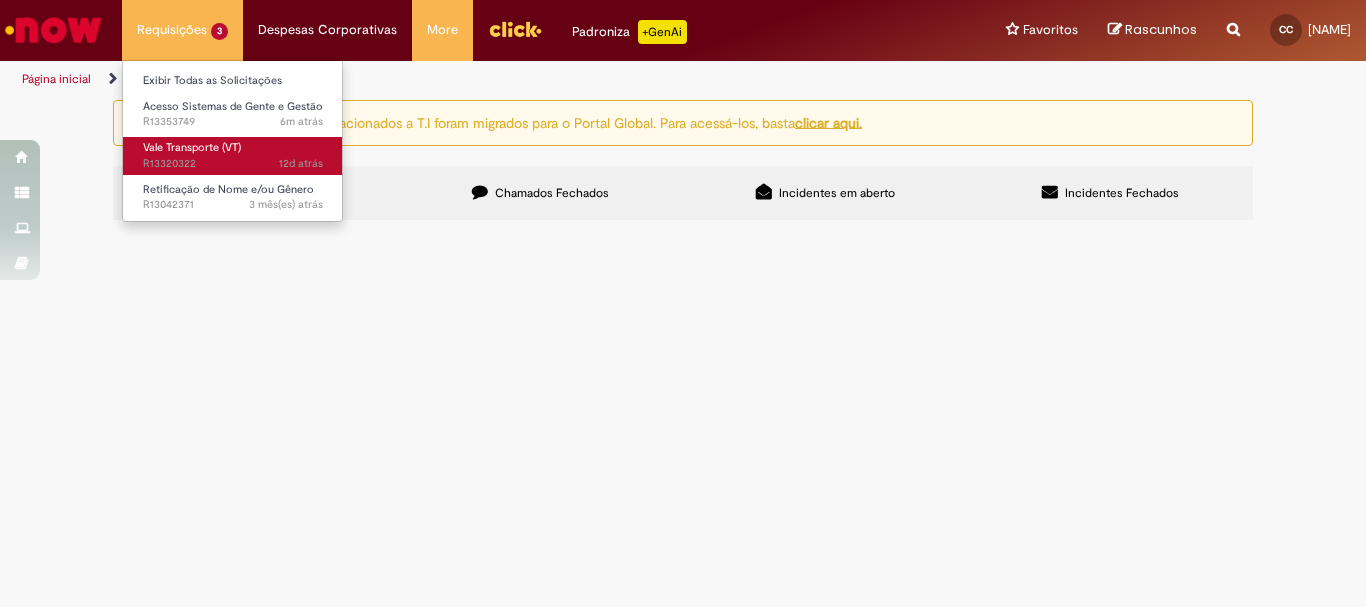 click on "Vale Transporte (VT)" at bounding box center (192, 147) 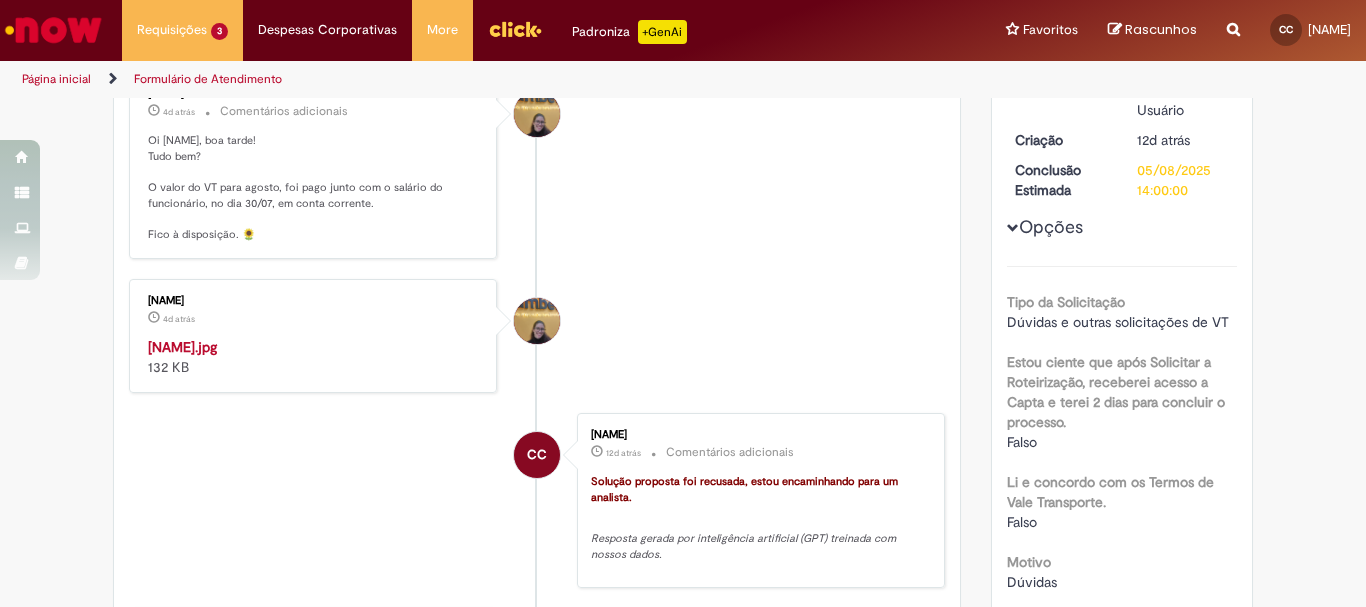 scroll, scrollTop: 100, scrollLeft: 0, axis: vertical 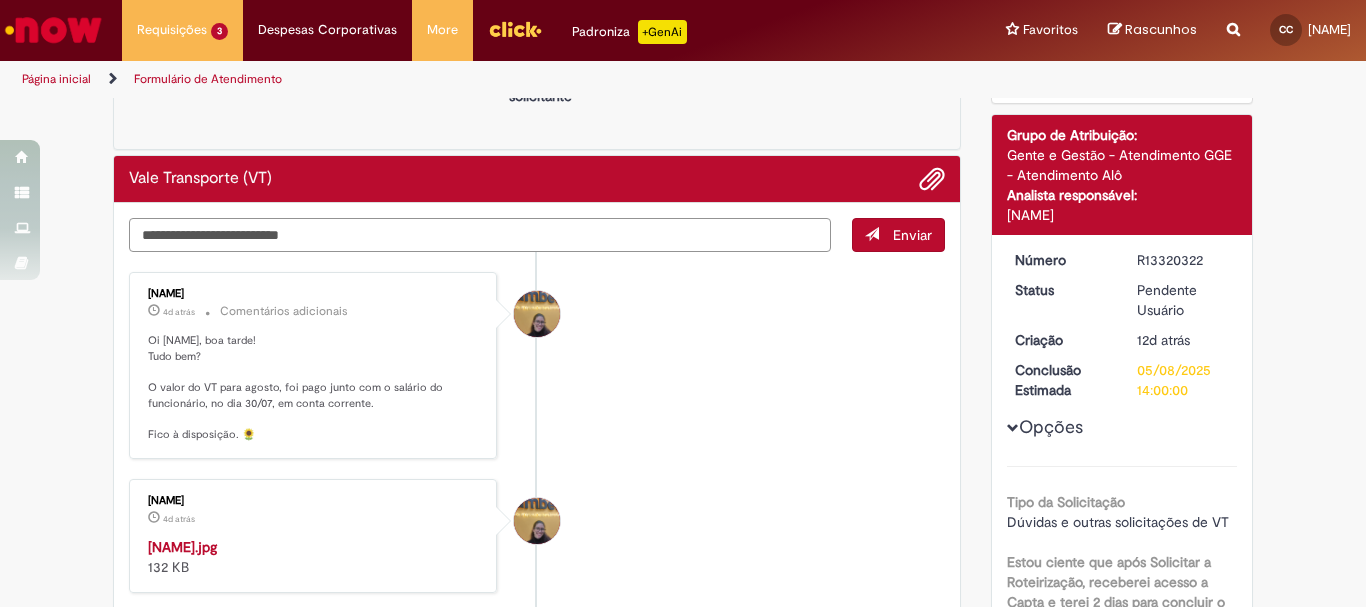 click at bounding box center [480, 235] 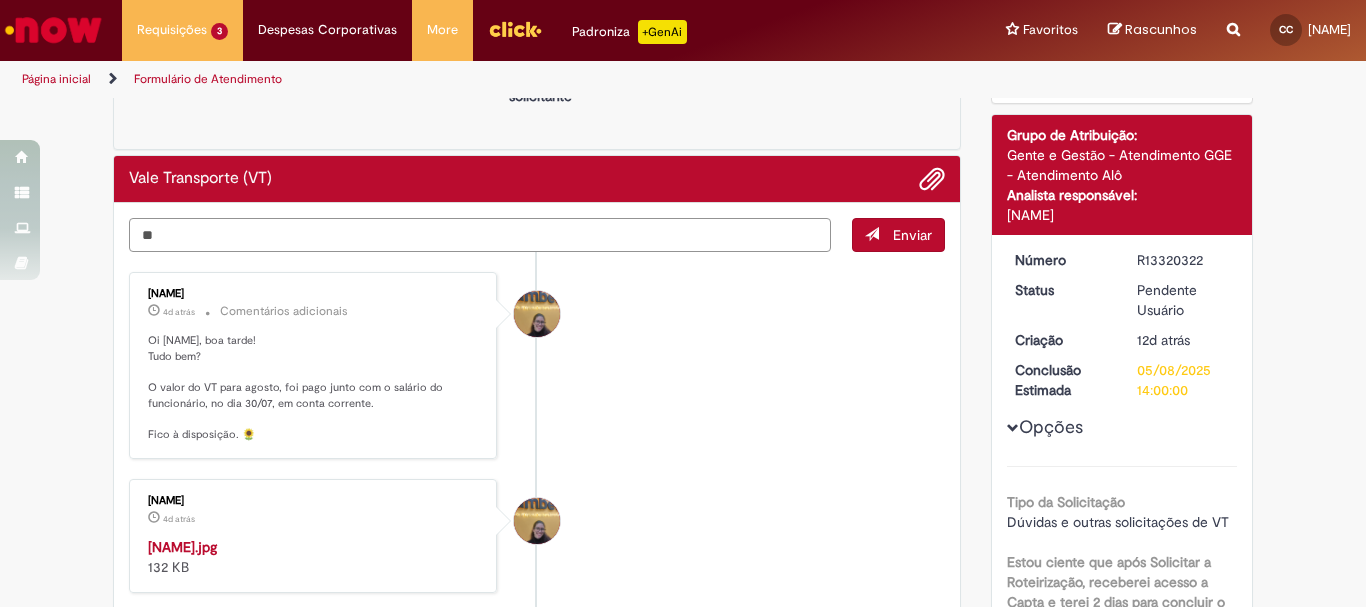 type on "*" 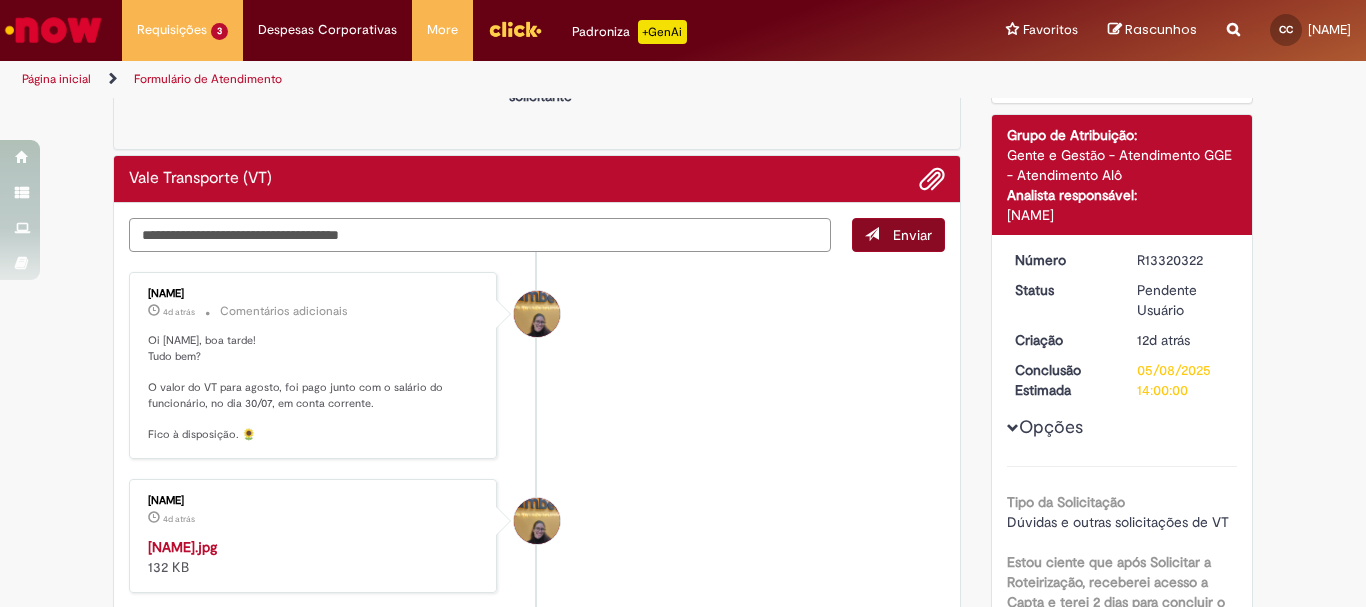 type on "**********" 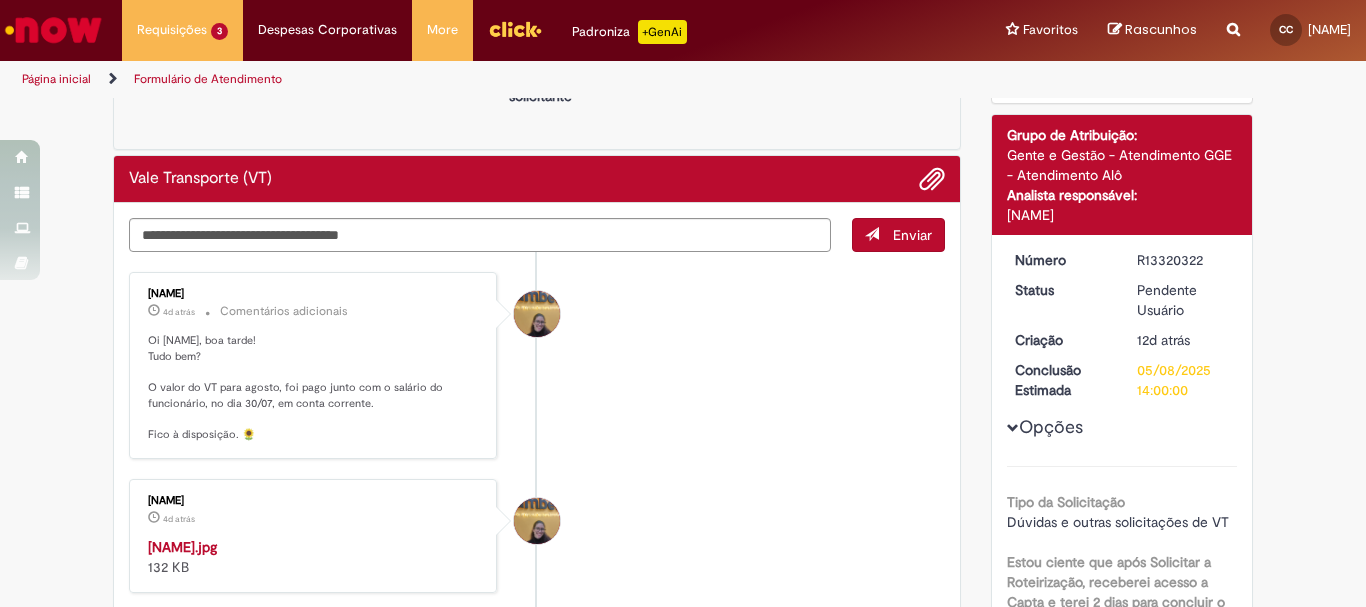 click on "Enviar" at bounding box center (912, 235) 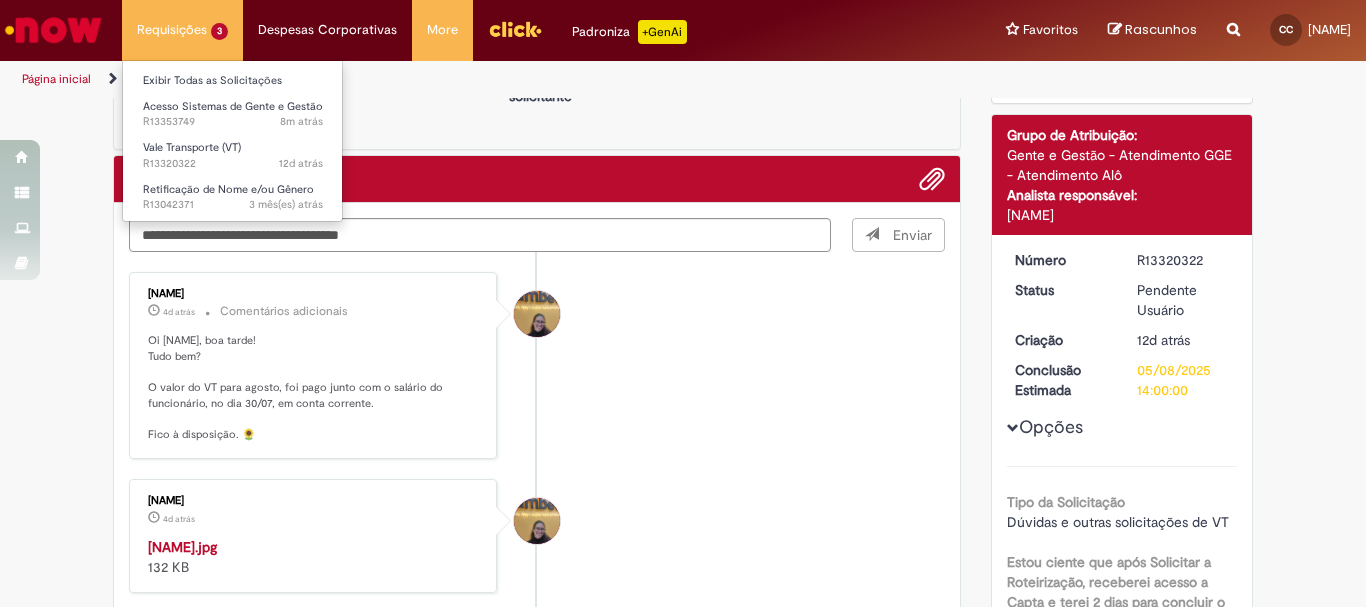 type 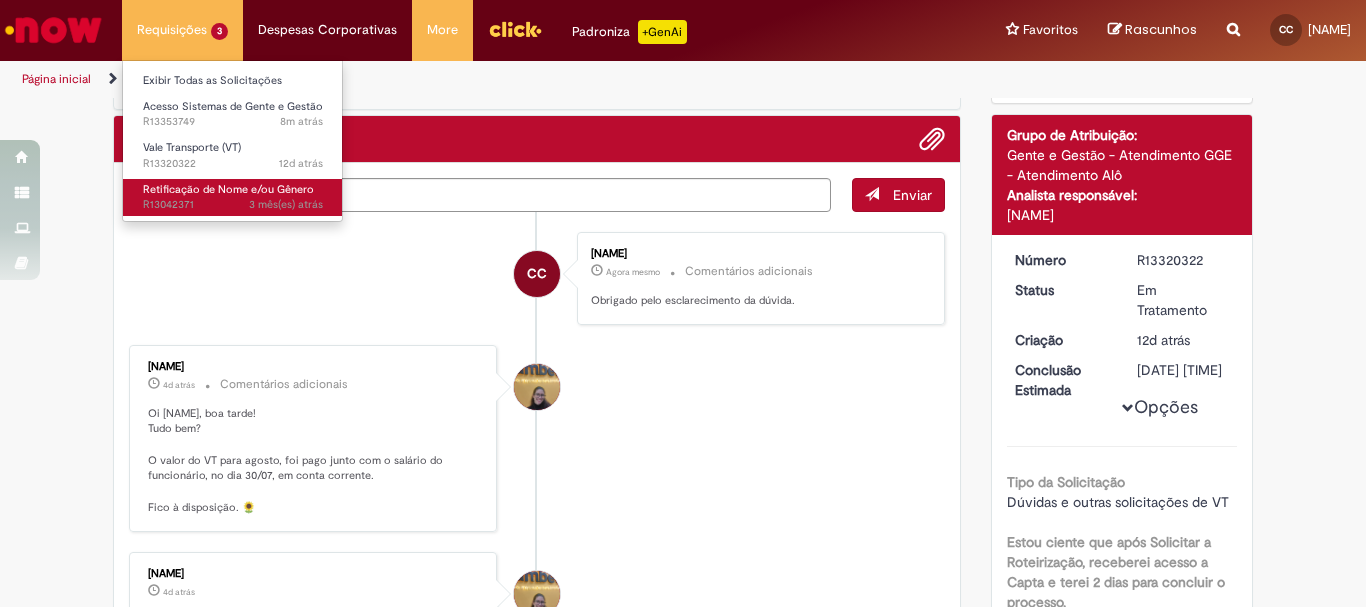 click on "Retificação de Nome e/ou Gênero" at bounding box center [228, 189] 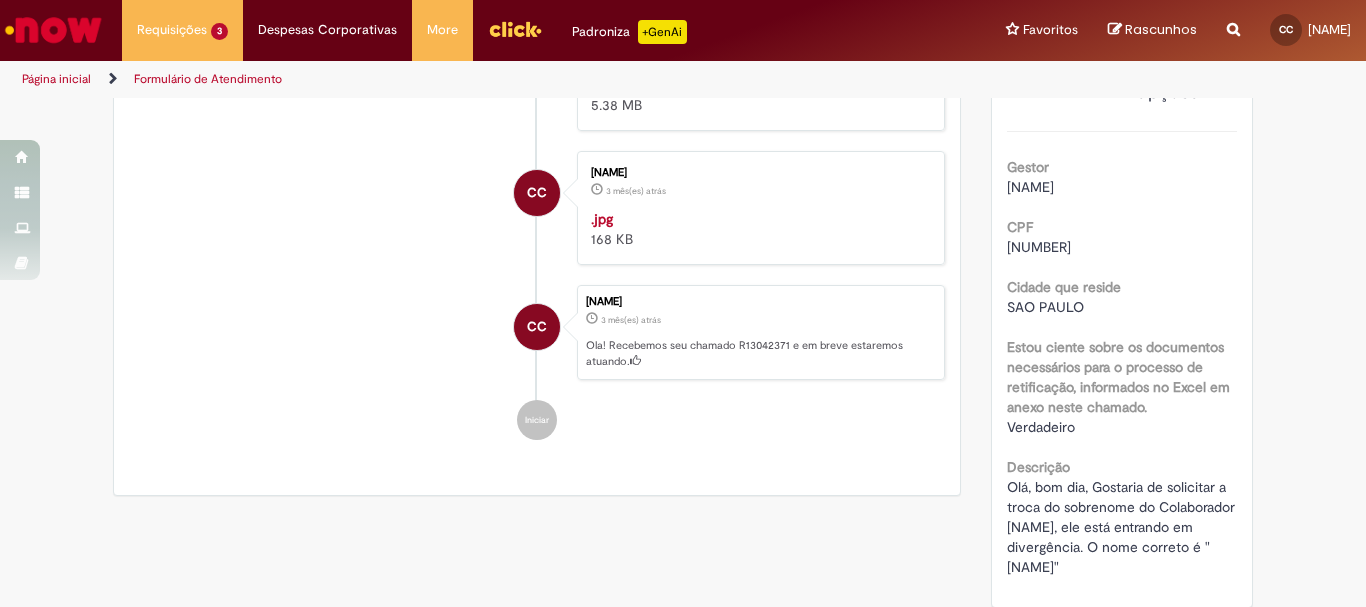 scroll, scrollTop: 215, scrollLeft: 0, axis: vertical 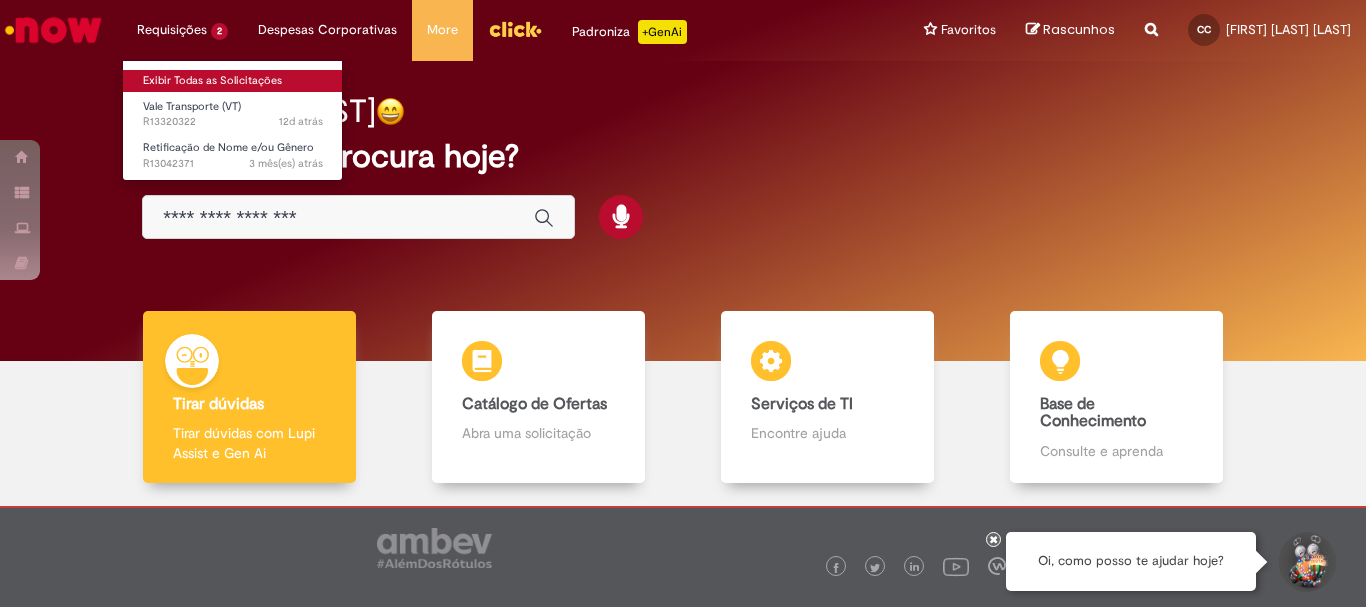 click on "Exibir Todas as Solicitações" at bounding box center (233, 81) 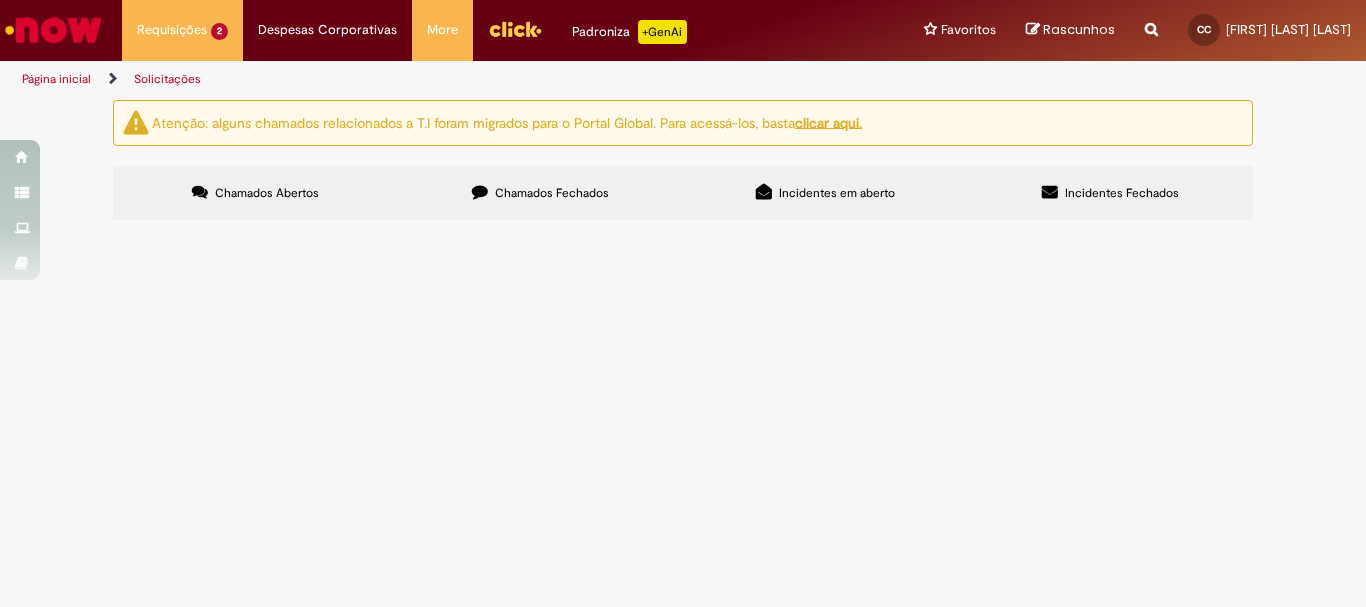 drag, startPoint x: 1111, startPoint y: 194, endPoint x: 1110, endPoint y: 208, distance: 14.035668 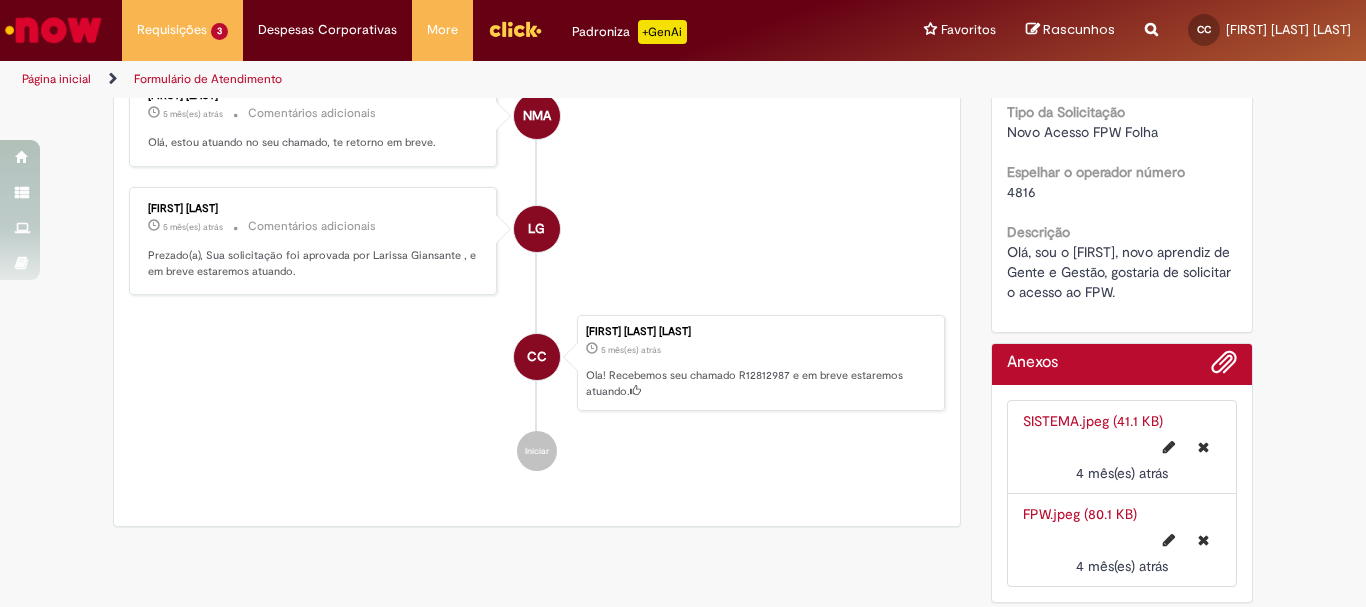 scroll, scrollTop: 0, scrollLeft: 0, axis: both 